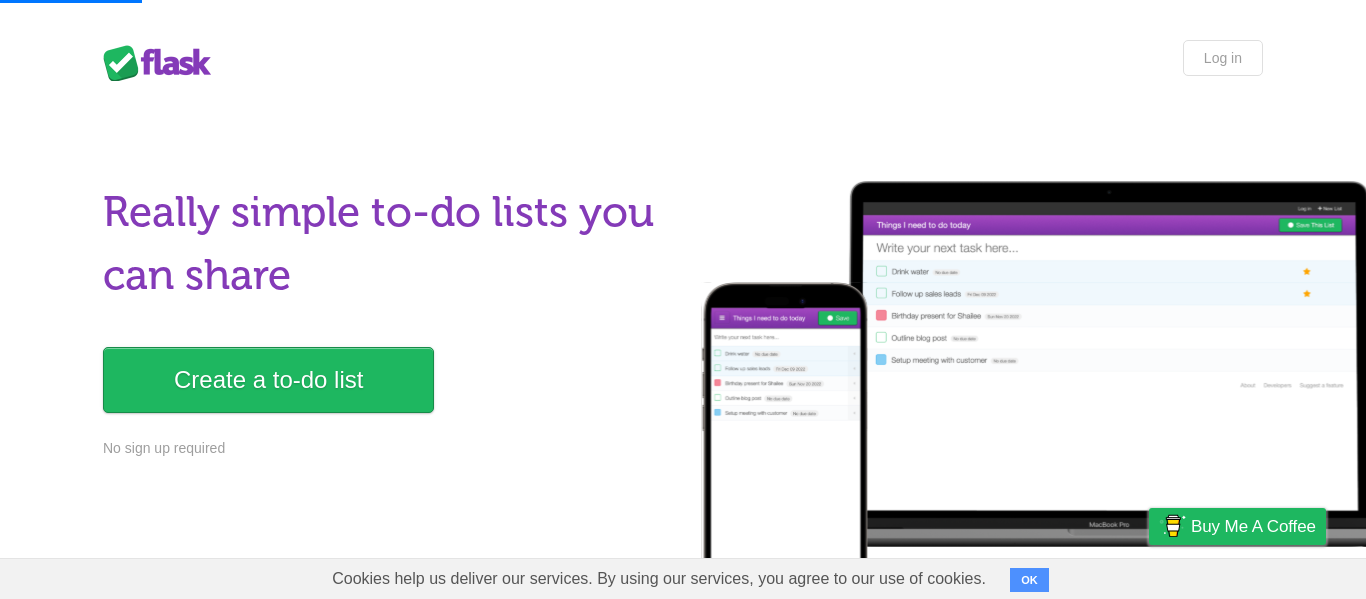 scroll, scrollTop: 0, scrollLeft: 0, axis: both 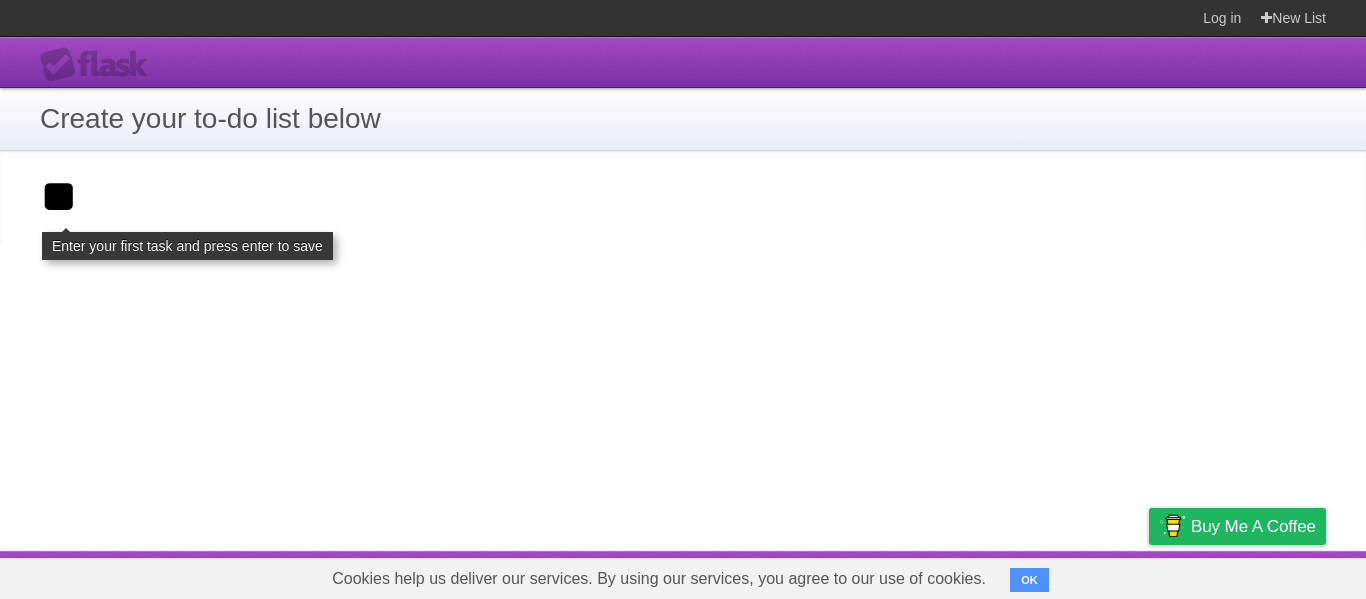 type on "**" 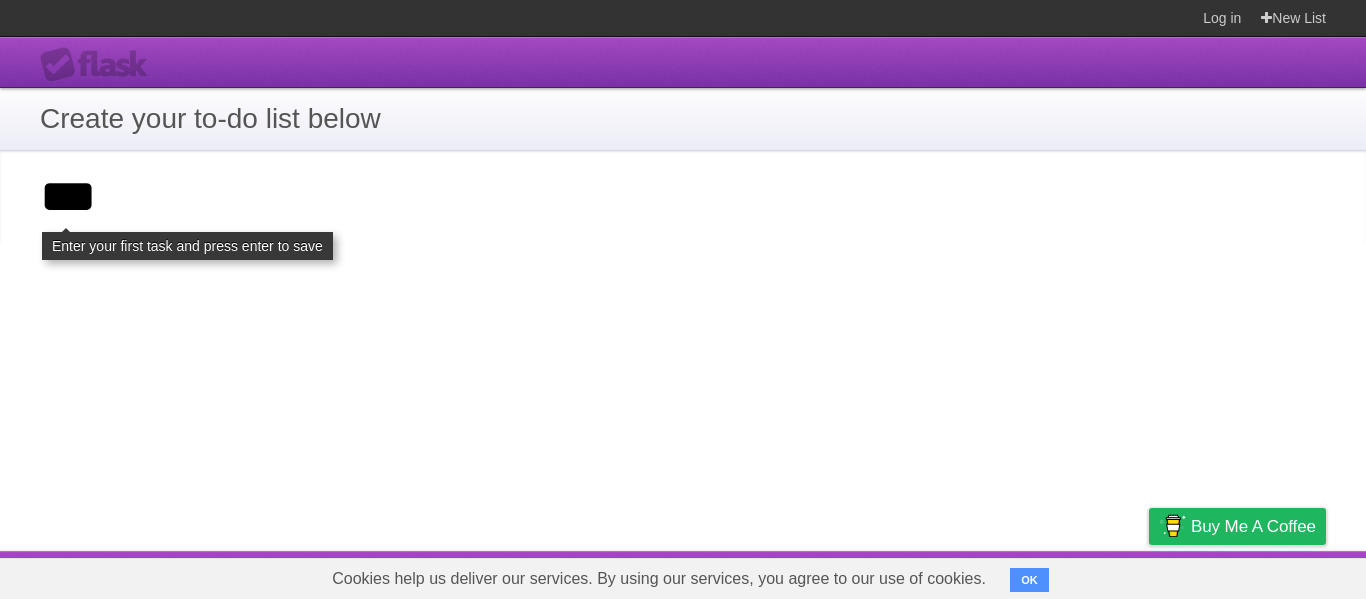 type on "**" 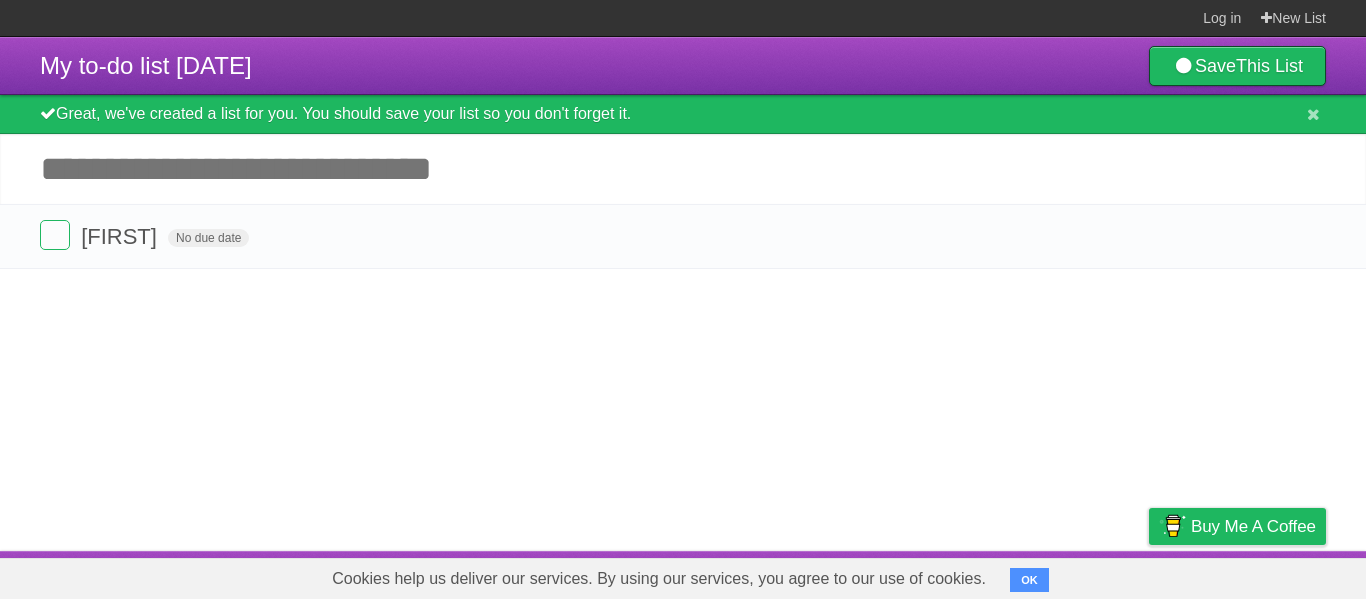 scroll, scrollTop: 0, scrollLeft: 0, axis: both 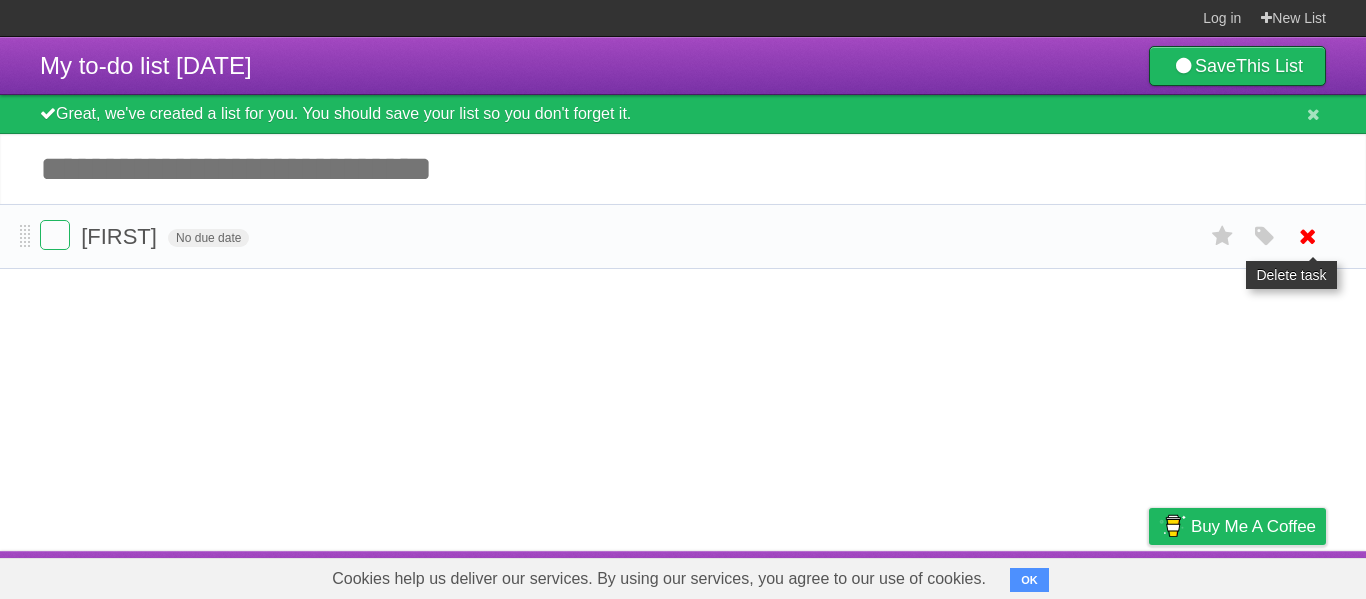 click at bounding box center [1308, 236] 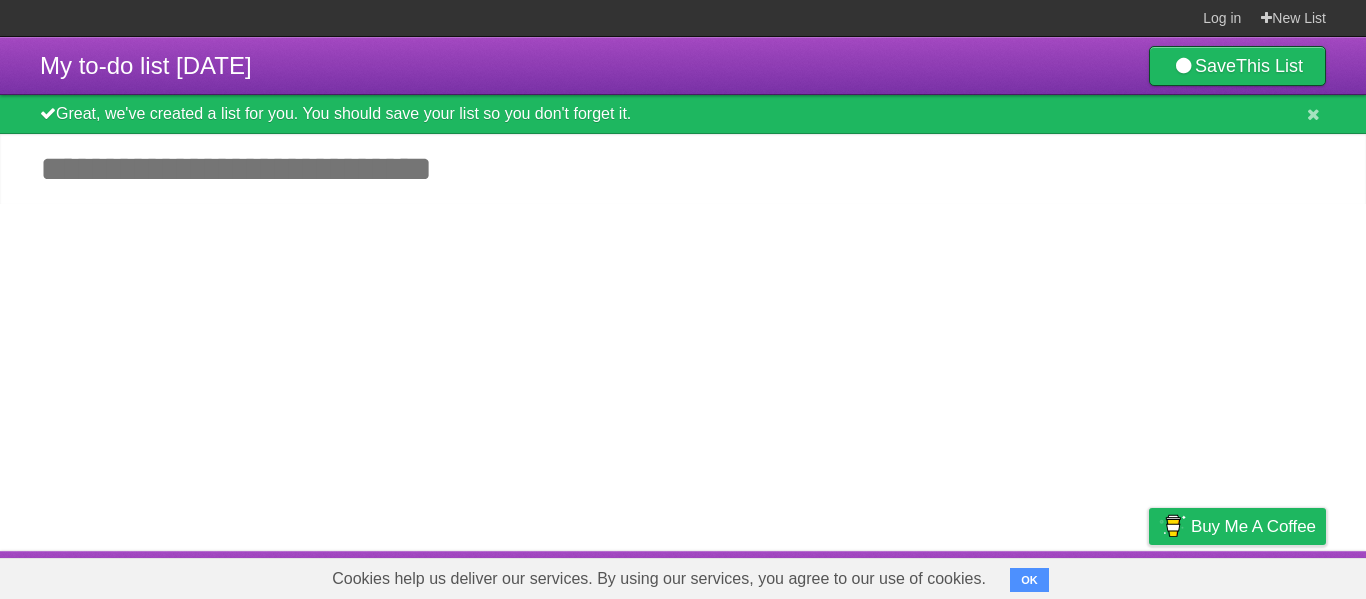 click on "Add another task" at bounding box center (683, 169) 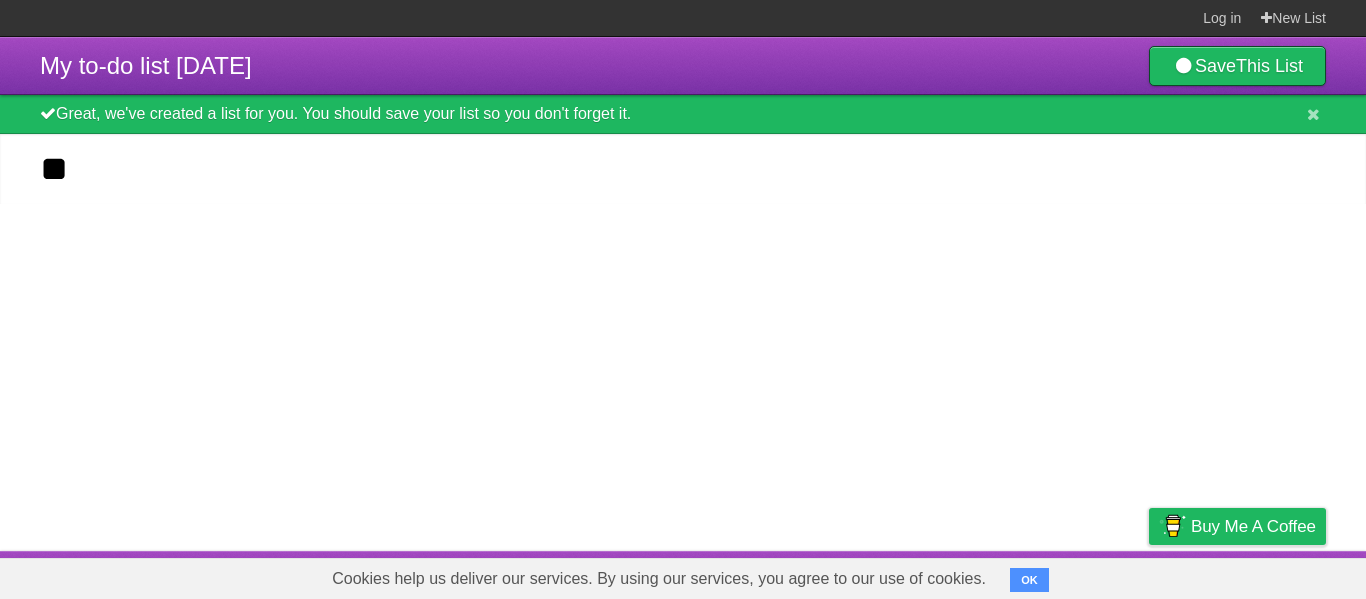 type on "**" 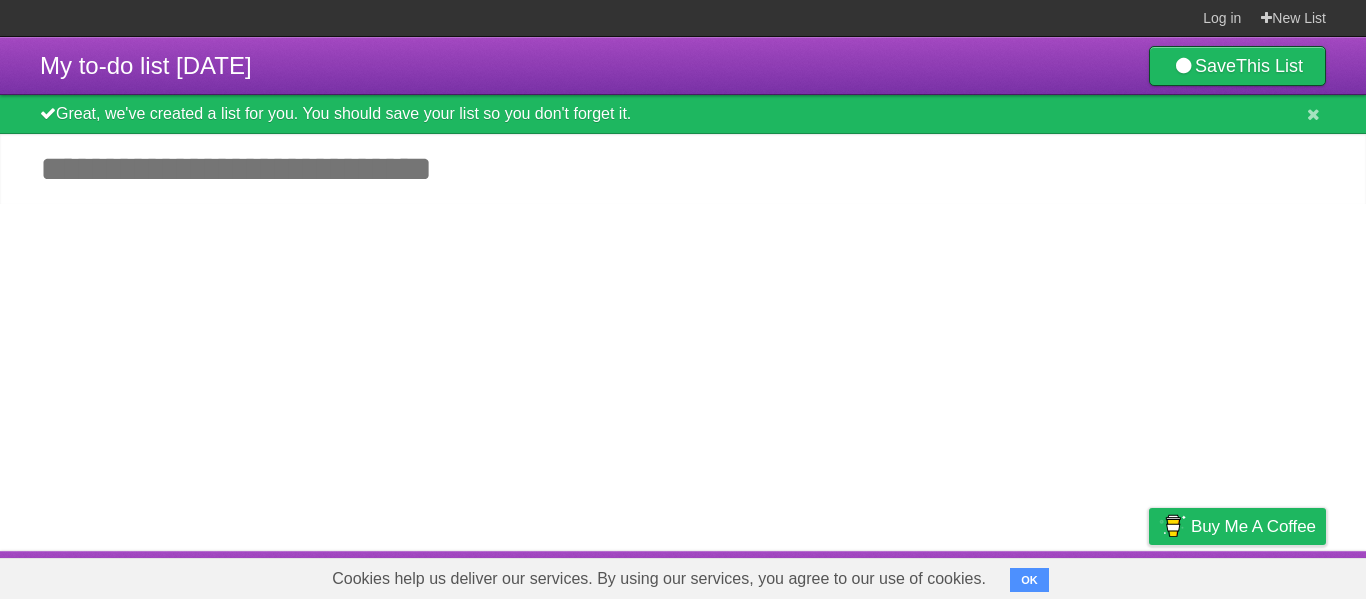 type on "**" 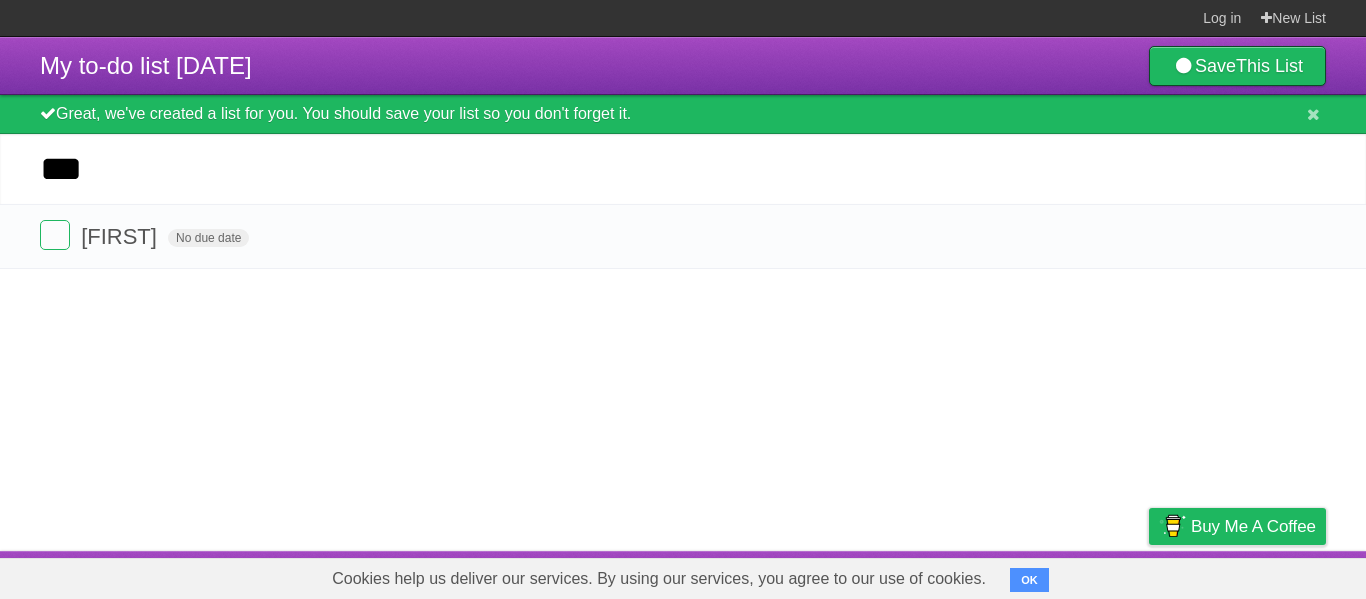 type on "**" 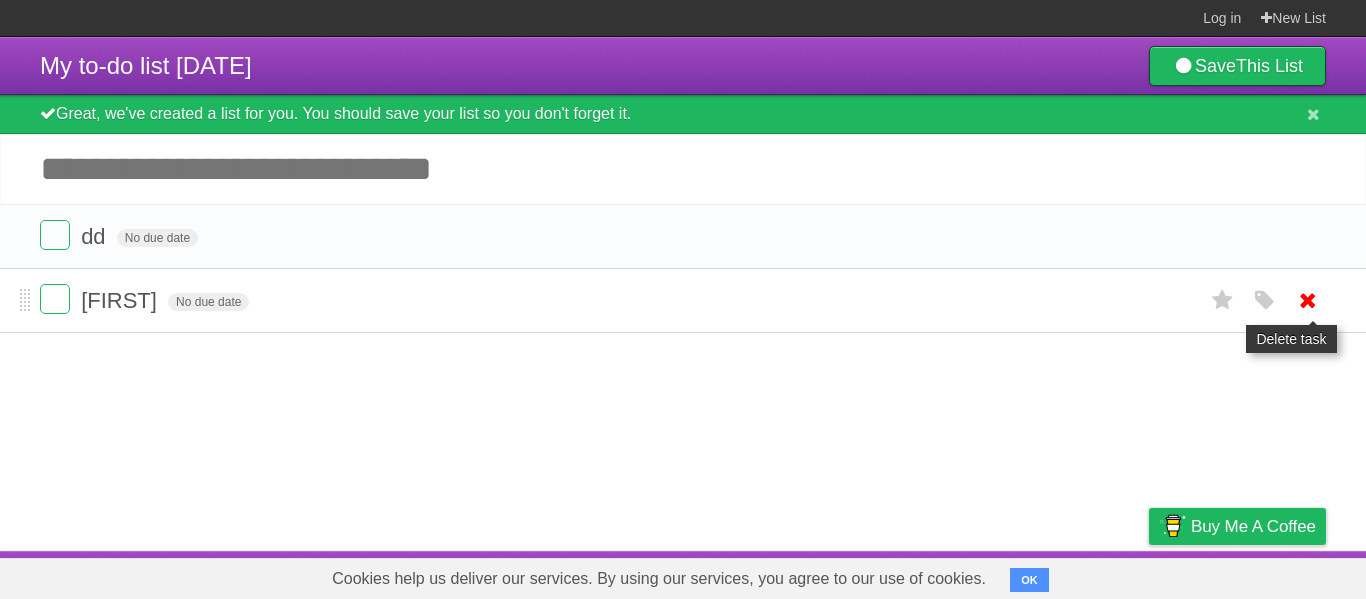 click at bounding box center [1308, 300] 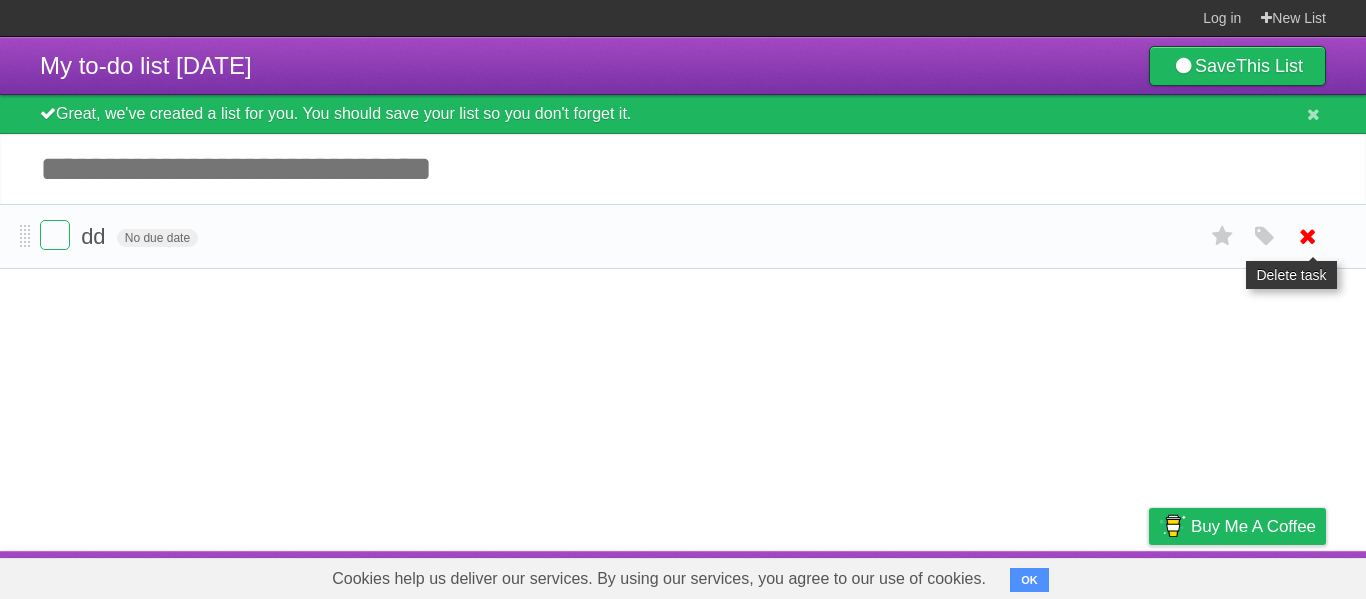 click at bounding box center (1308, 236) 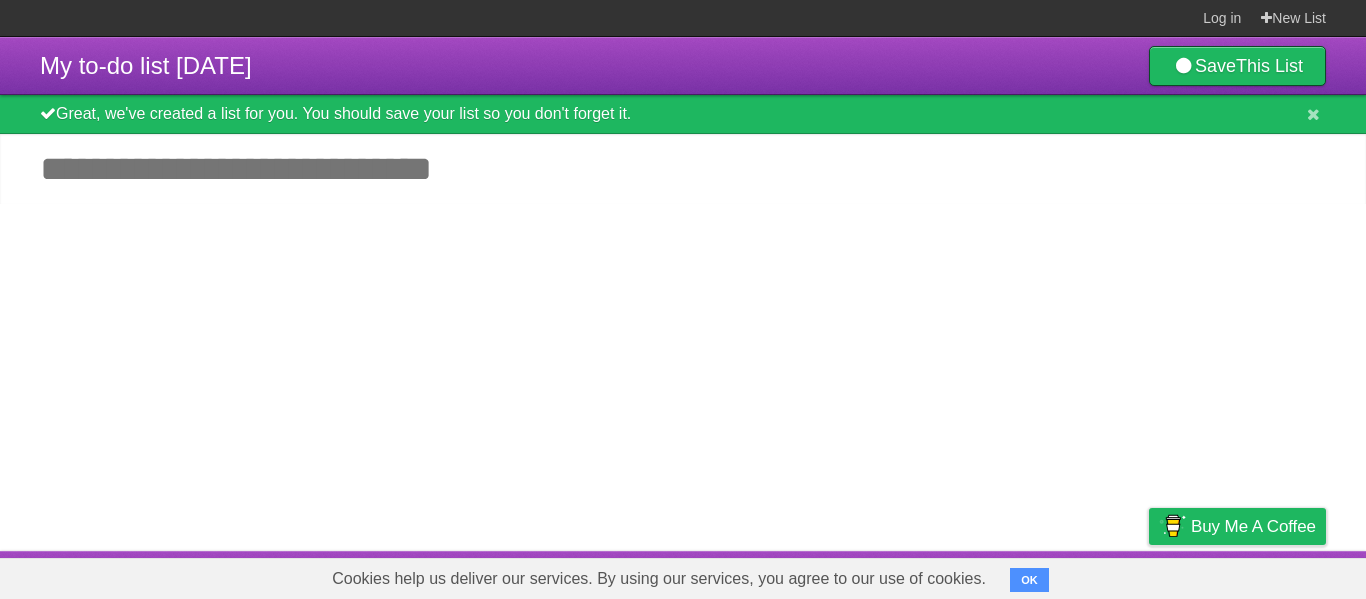 click on "Add another task" at bounding box center (683, 169) 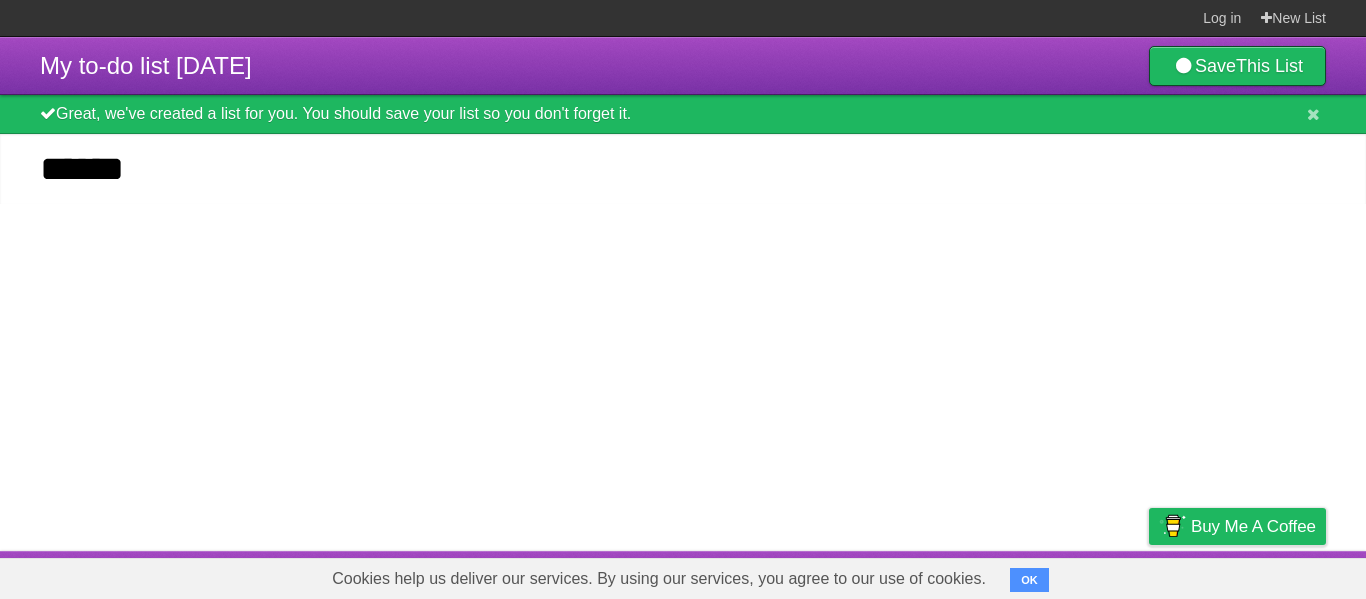 click on "*********" at bounding box center (0, 0) 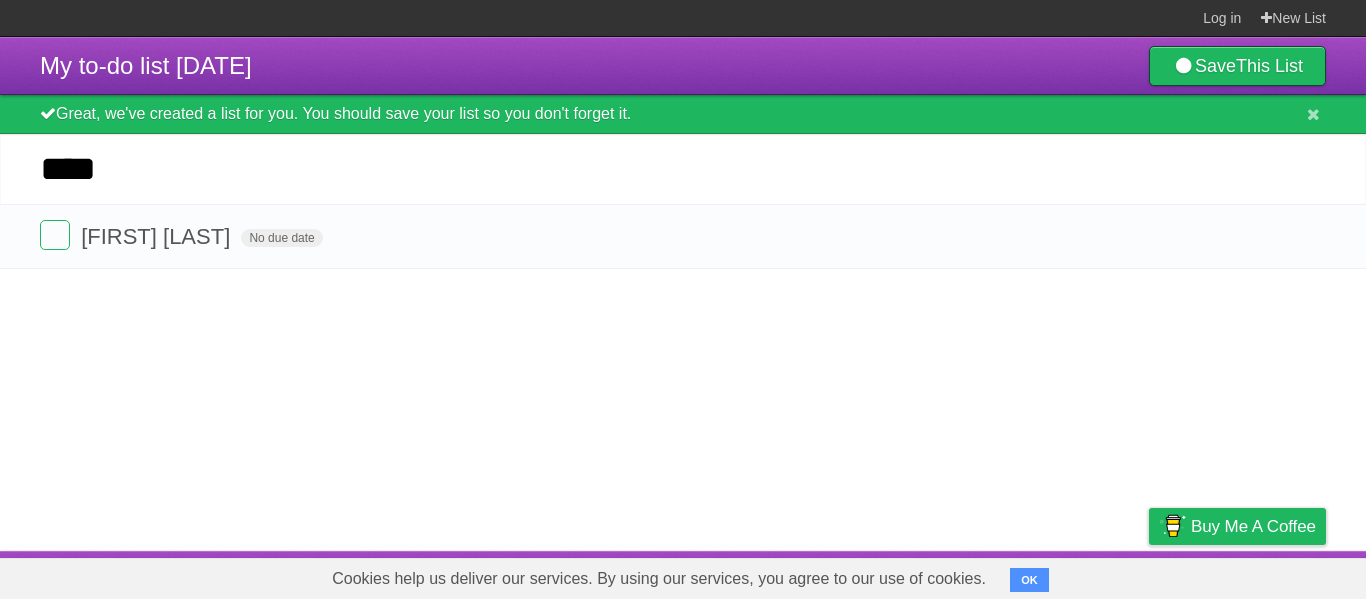 type on "****" 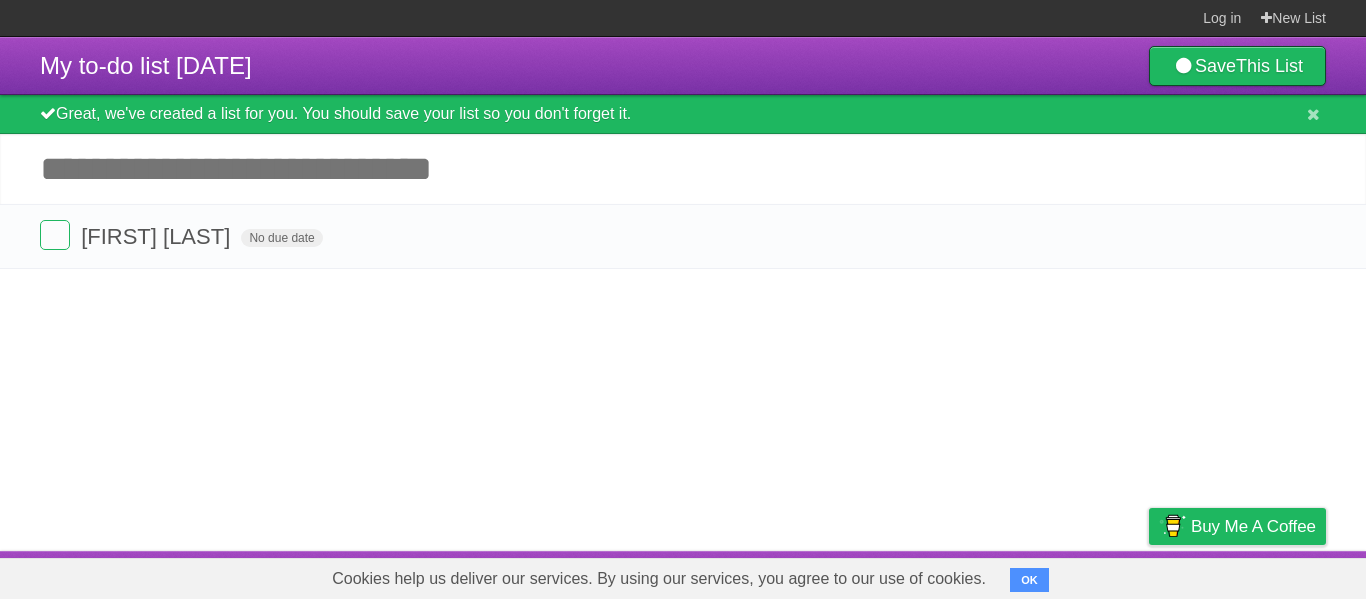 click on "*********" at bounding box center [0, 0] 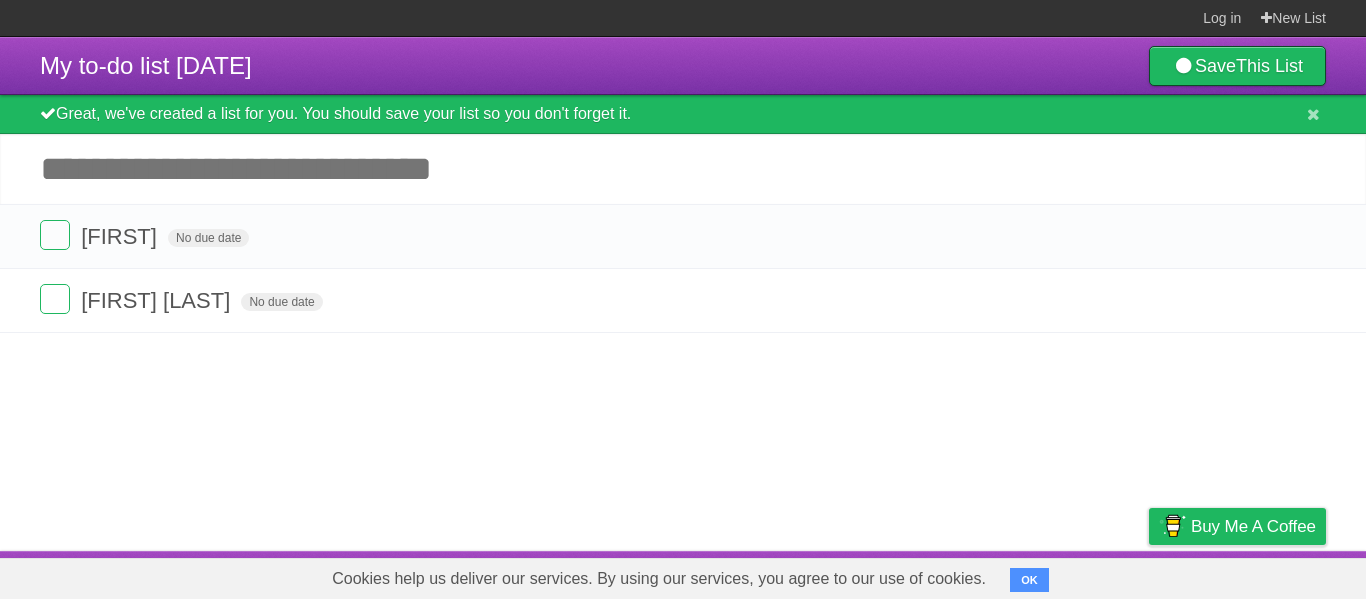 click on "Add another task" at bounding box center (683, 169) 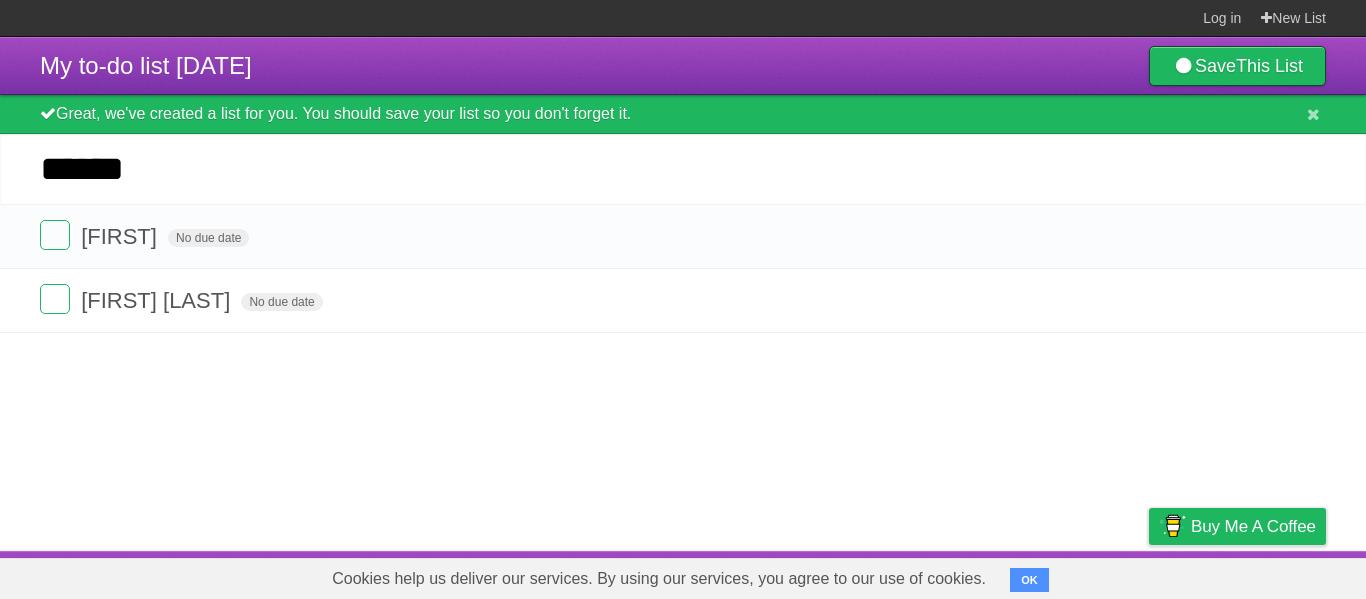 type on "*******" 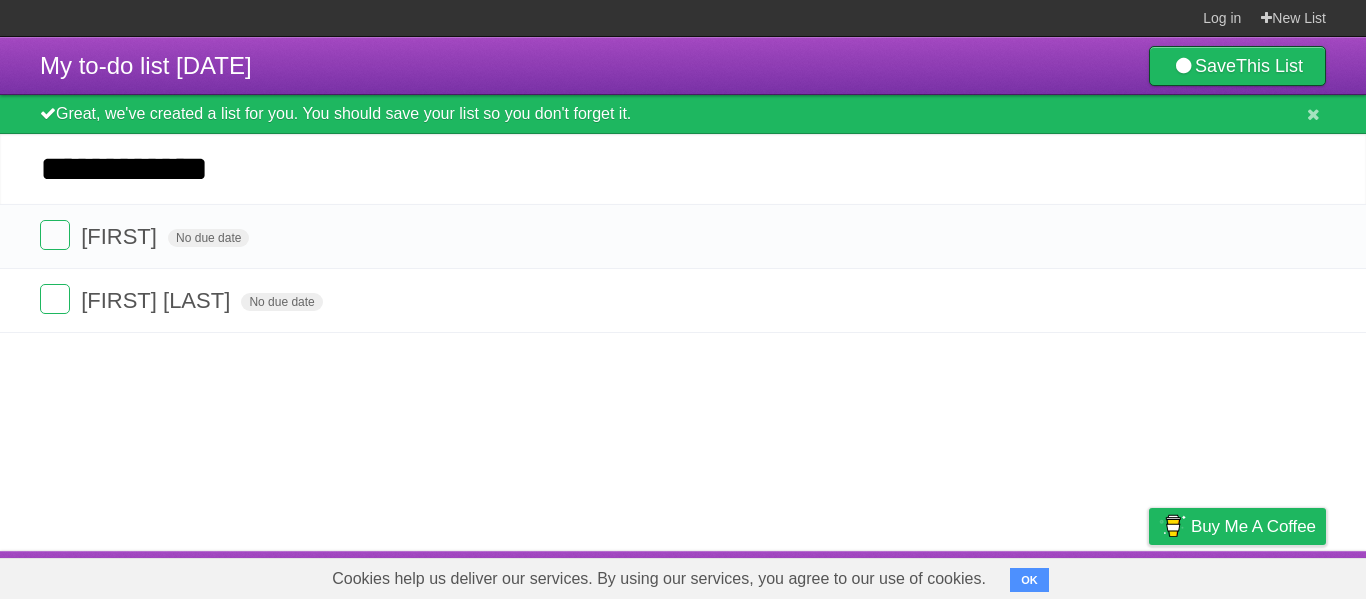 type on "**********" 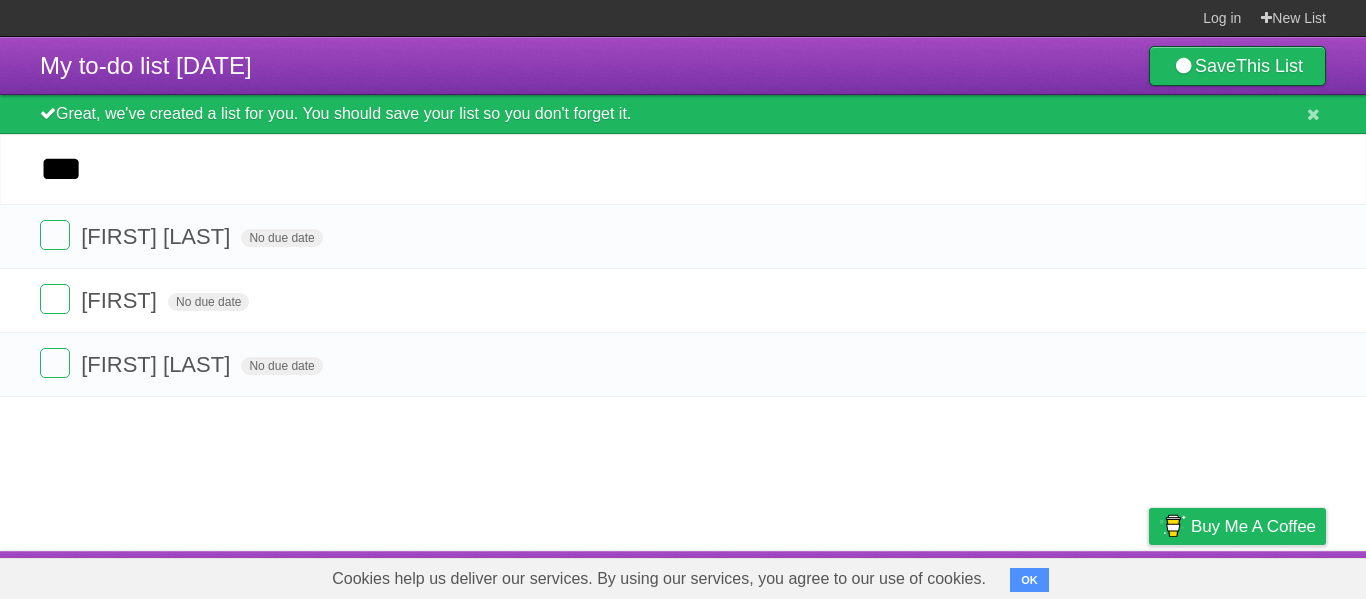 type on "****" 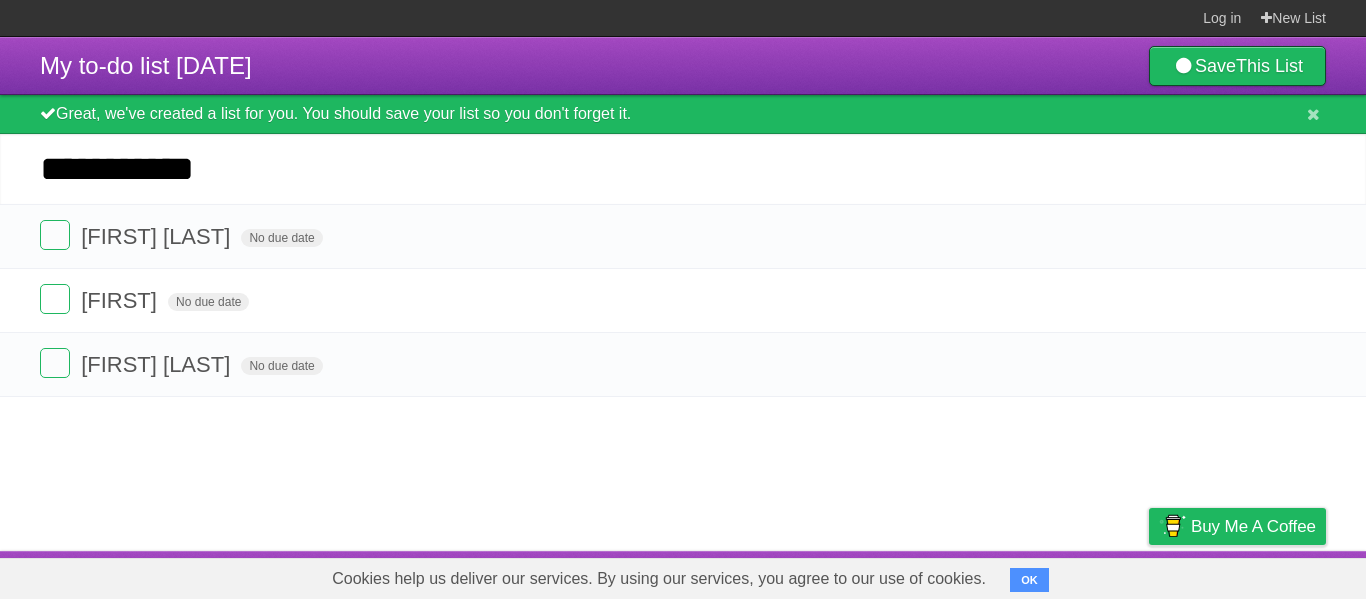 type on "**********" 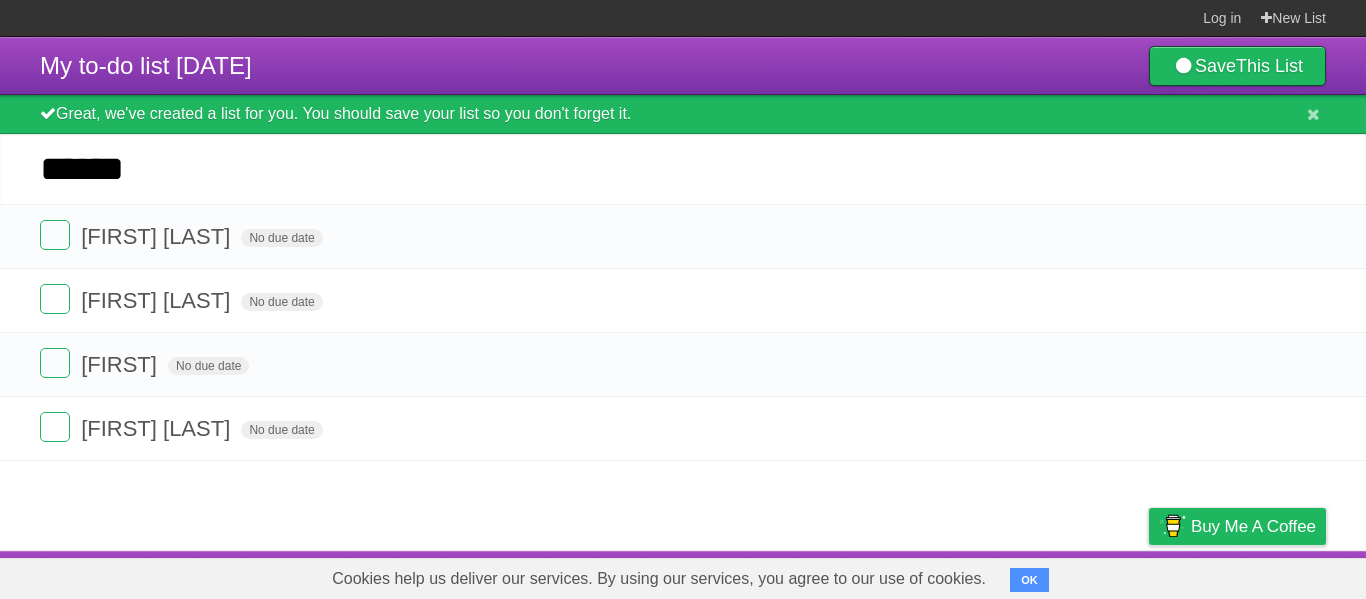 type on "*******" 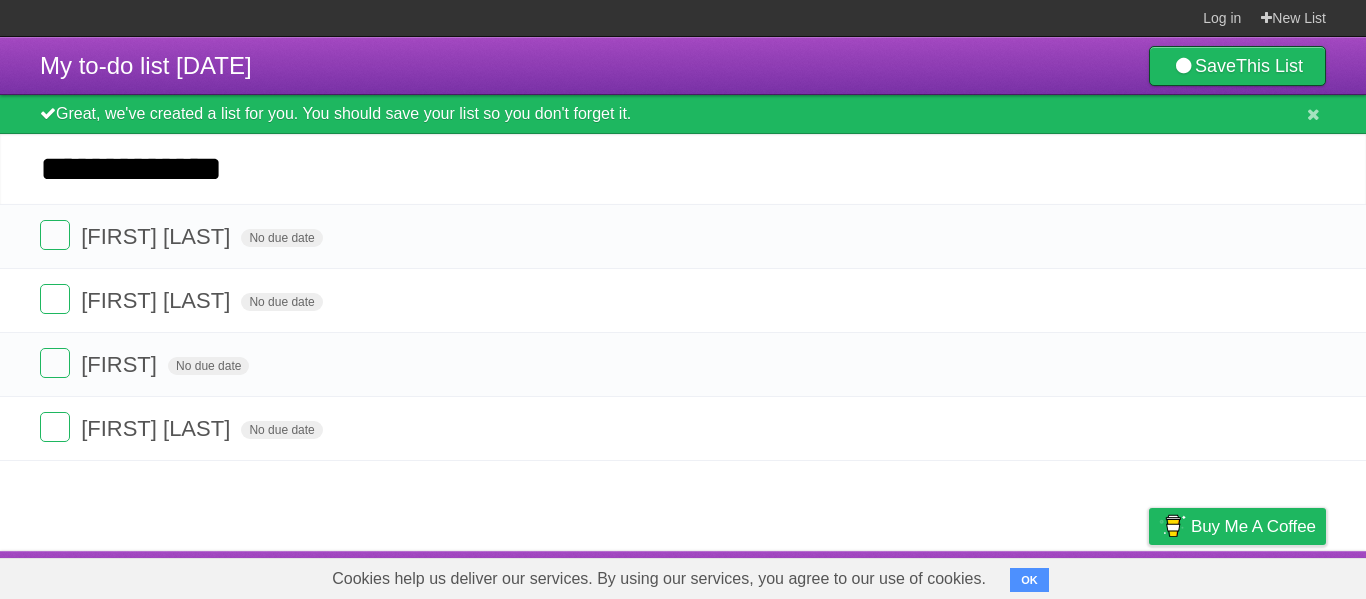 type on "**********" 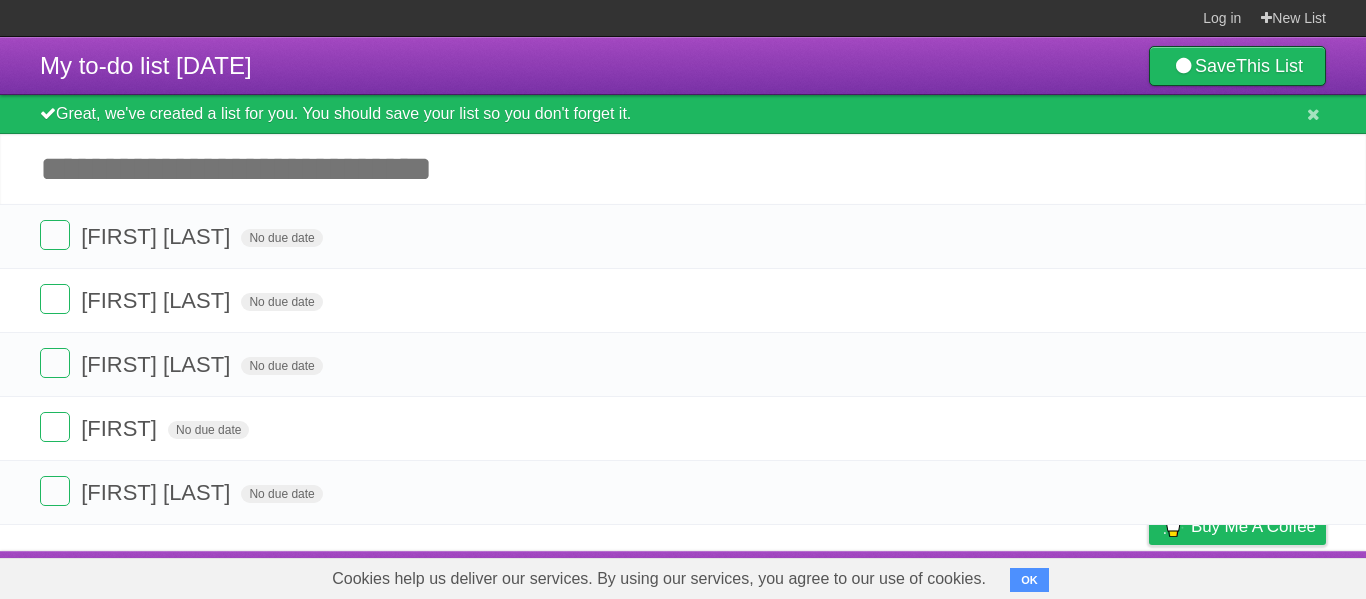 type on "*" 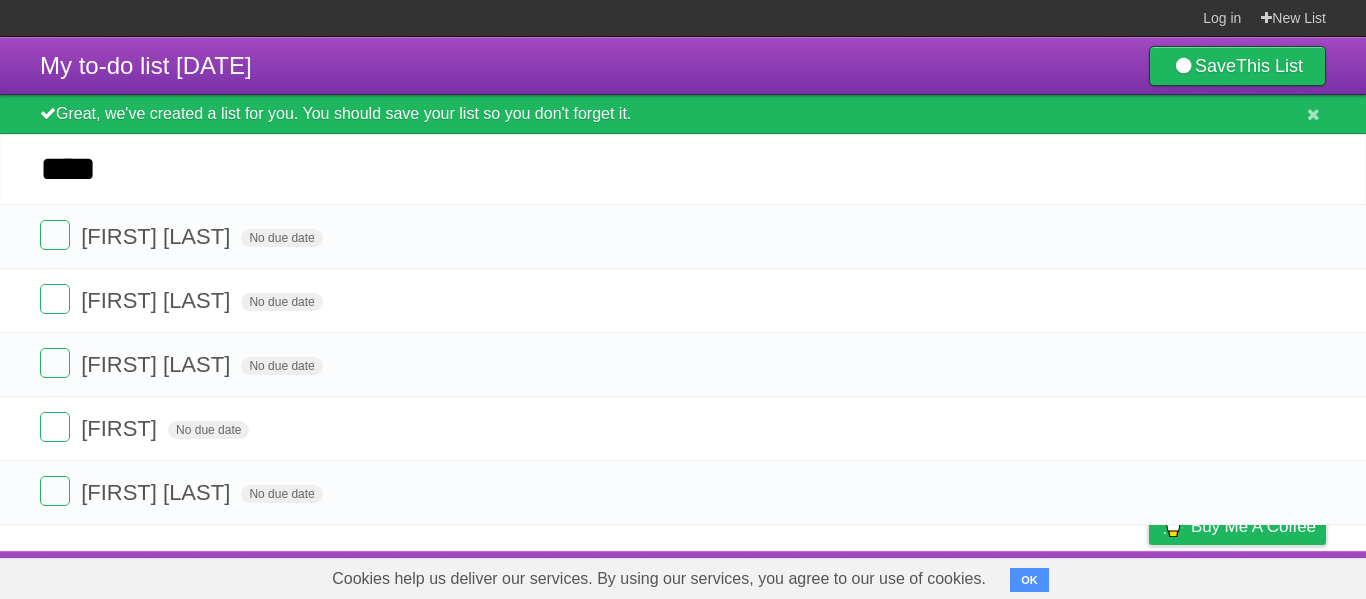 type on "*****" 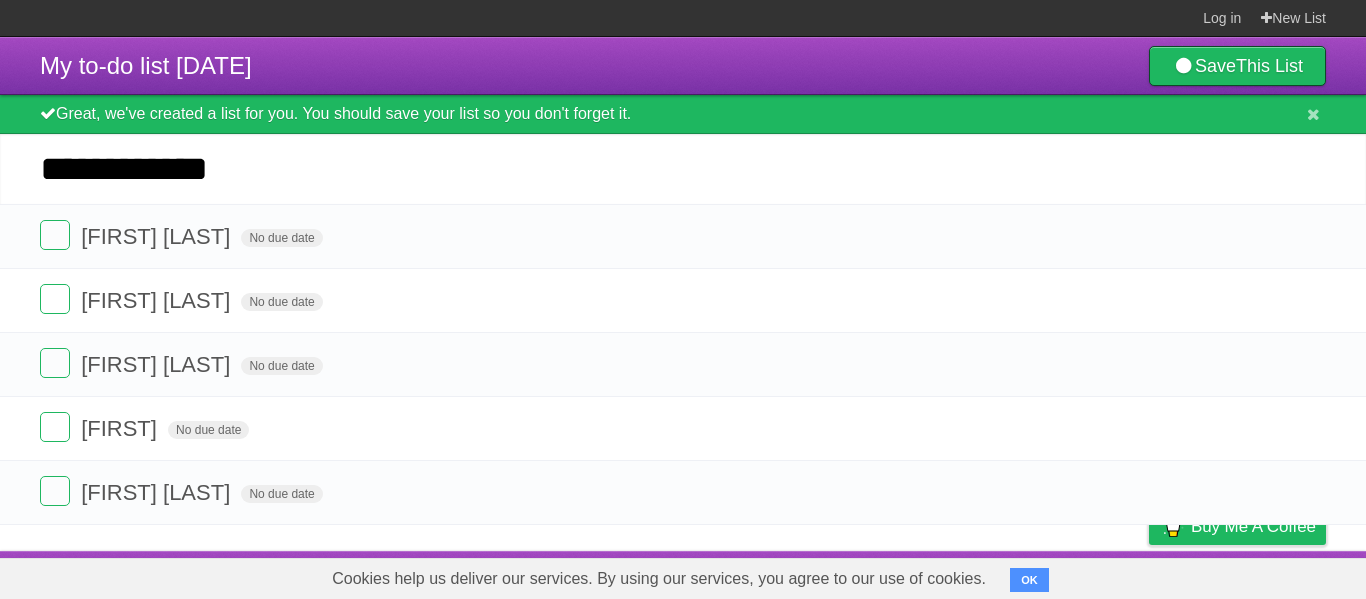 type on "**********" 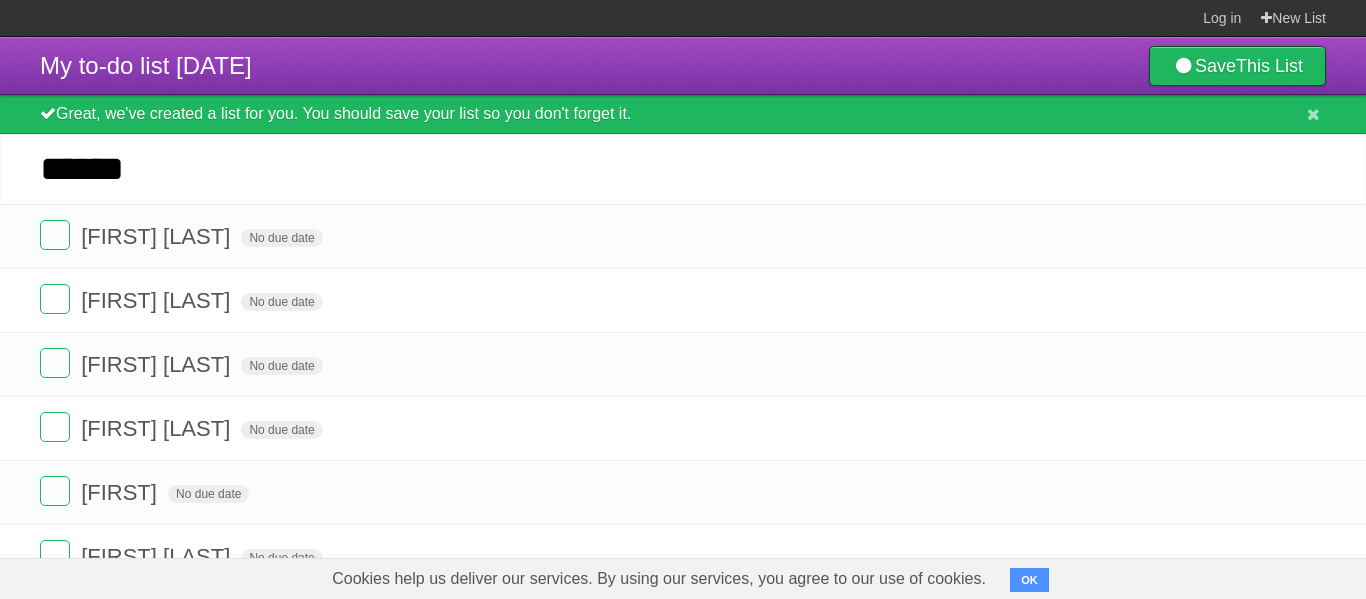 type on "******" 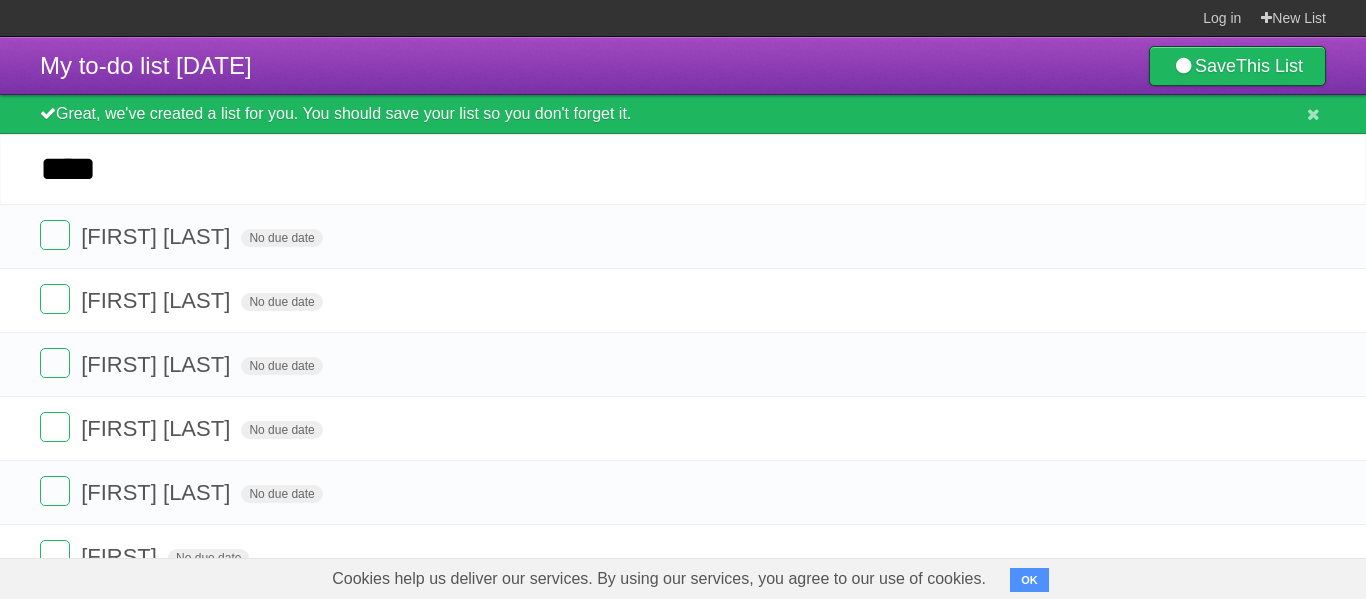 type on "****" 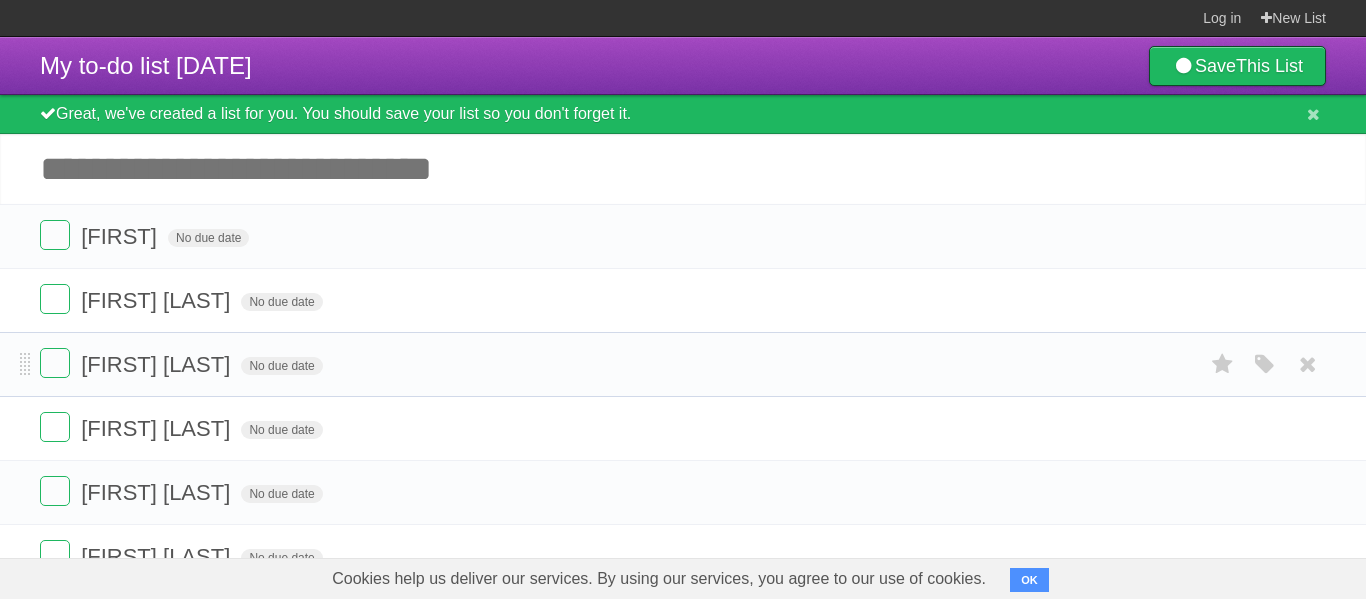 click on "Ellie Baker
No due date
White
Red
Blue
Green
Purple
Orange" at bounding box center [683, 364] 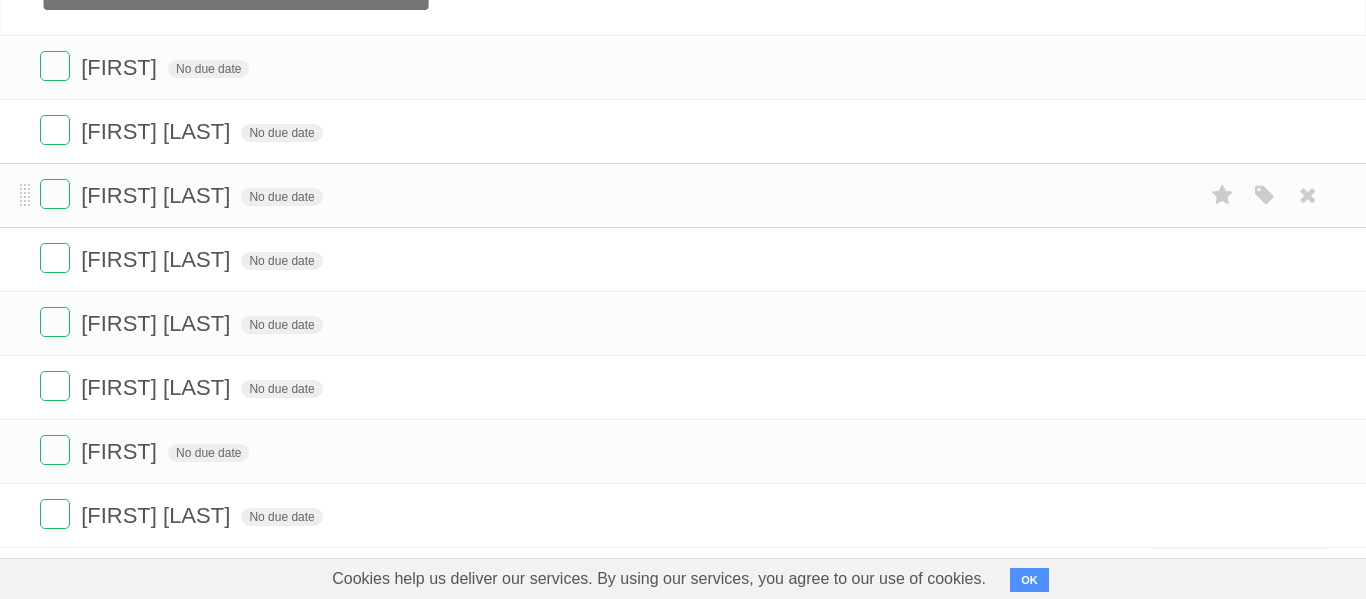 scroll, scrollTop: 199, scrollLeft: 0, axis: vertical 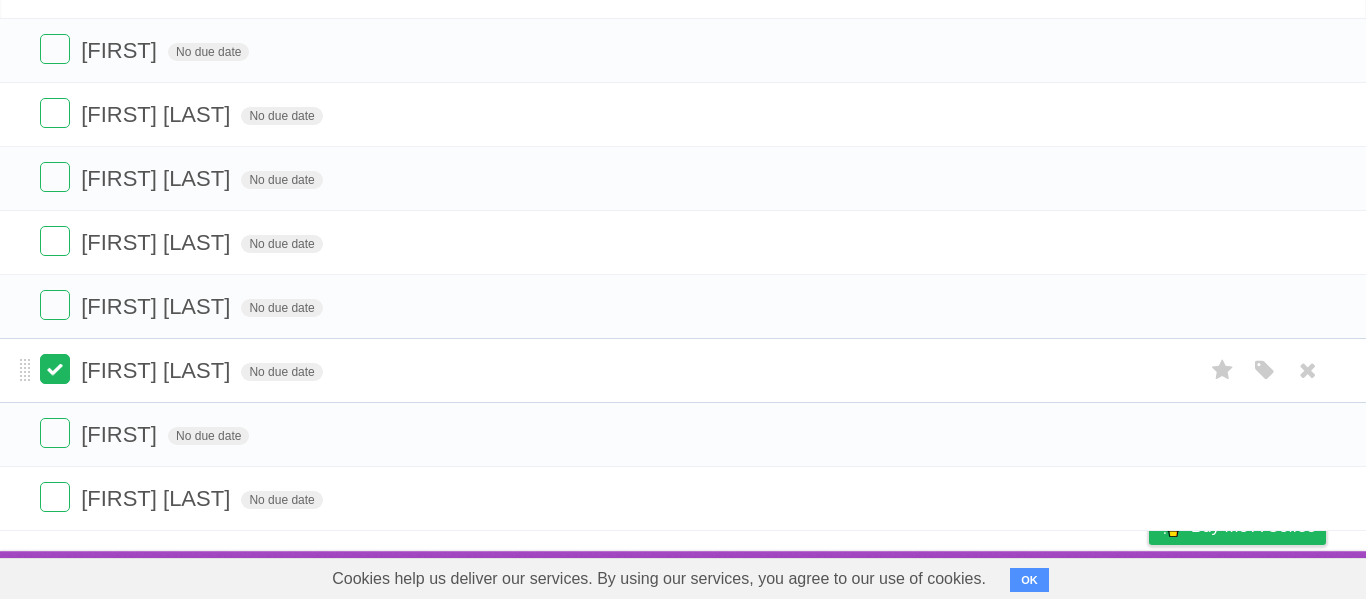 click at bounding box center (55, 369) 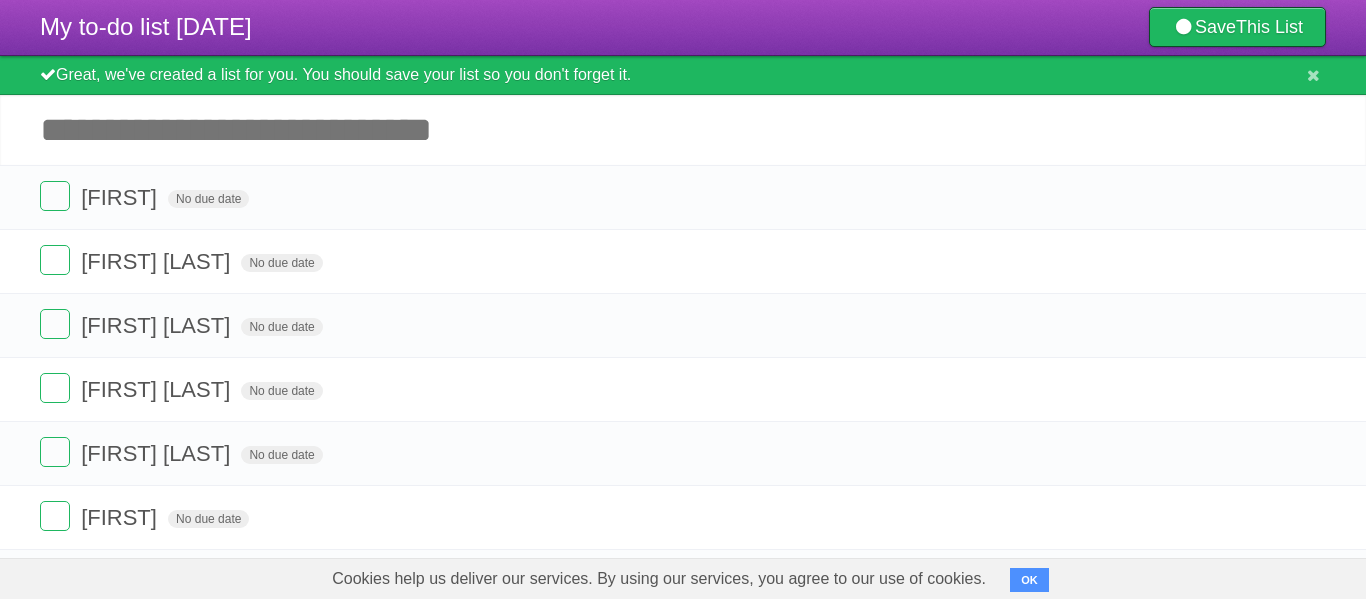 scroll, scrollTop: 40, scrollLeft: 0, axis: vertical 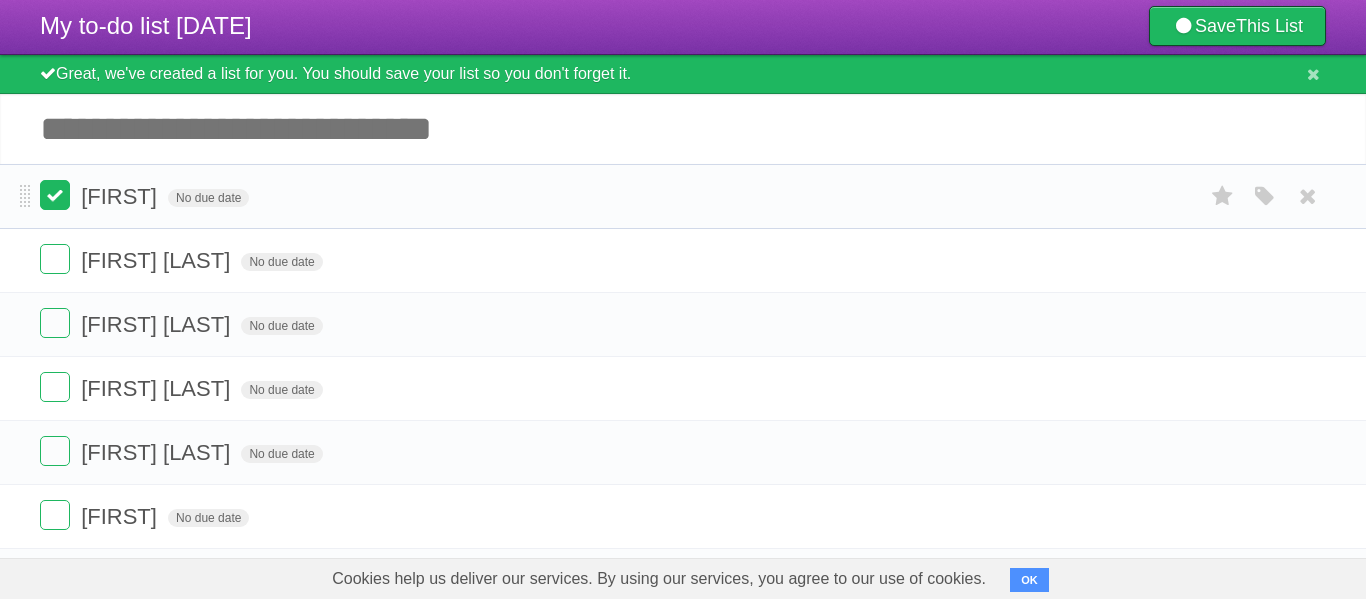 click at bounding box center [55, 195] 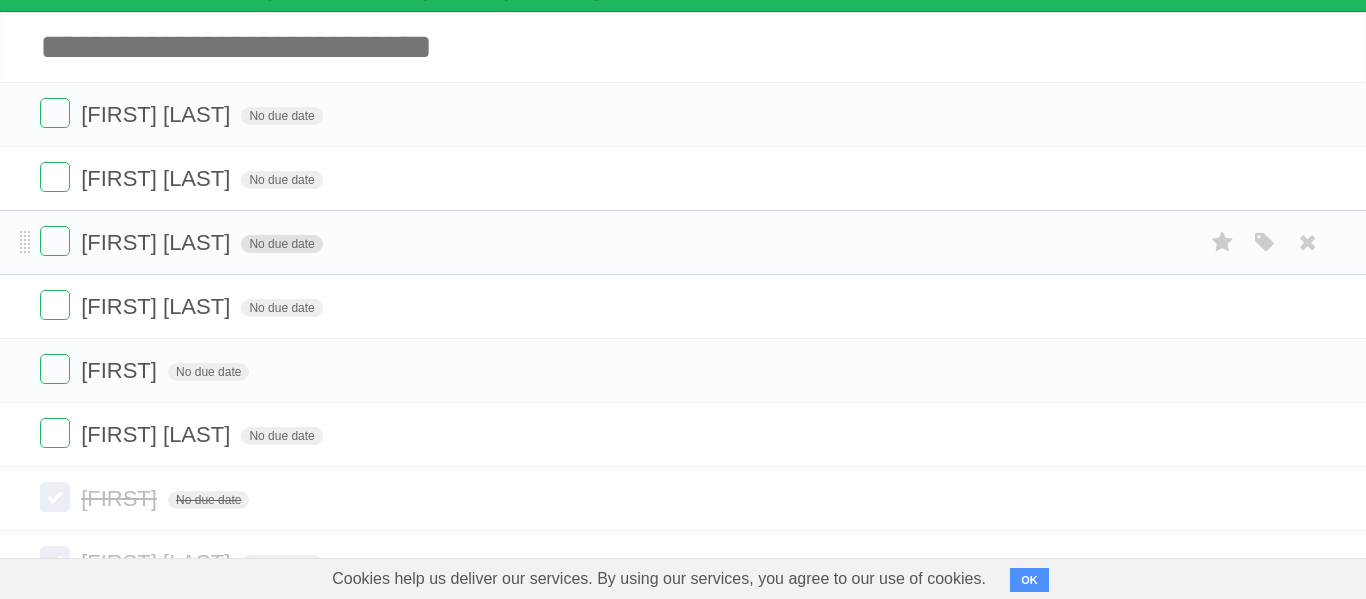 scroll, scrollTop: 119, scrollLeft: 0, axis: vertical 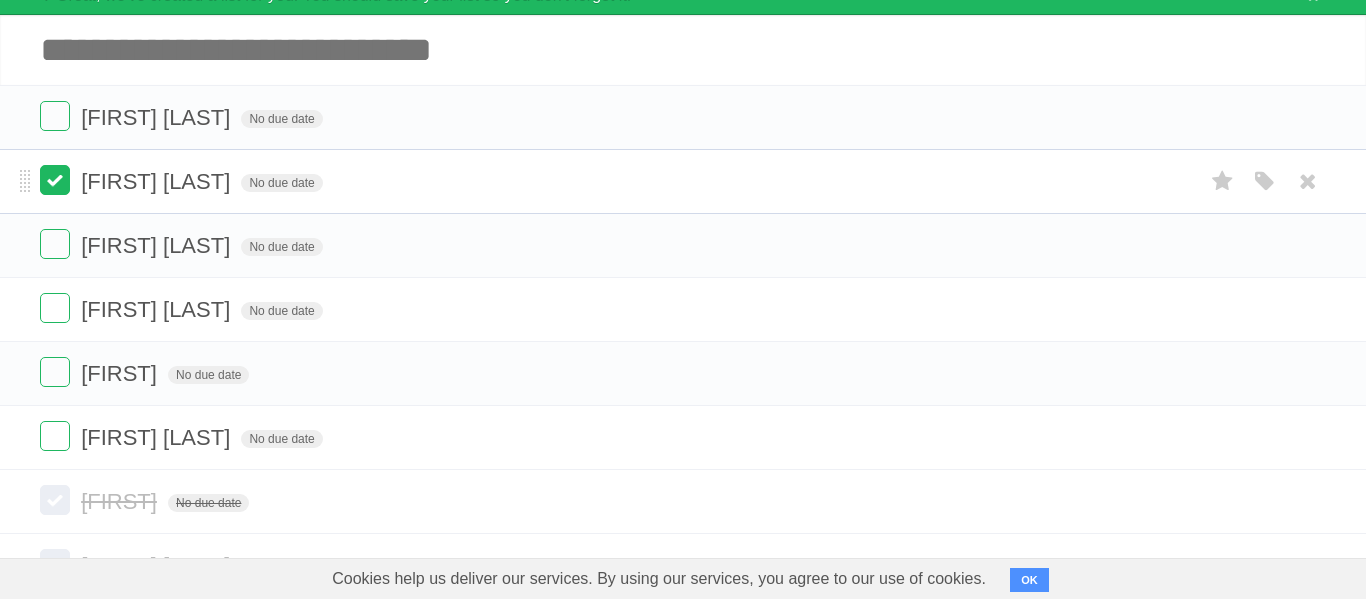 click at bounding box center (55, 180) 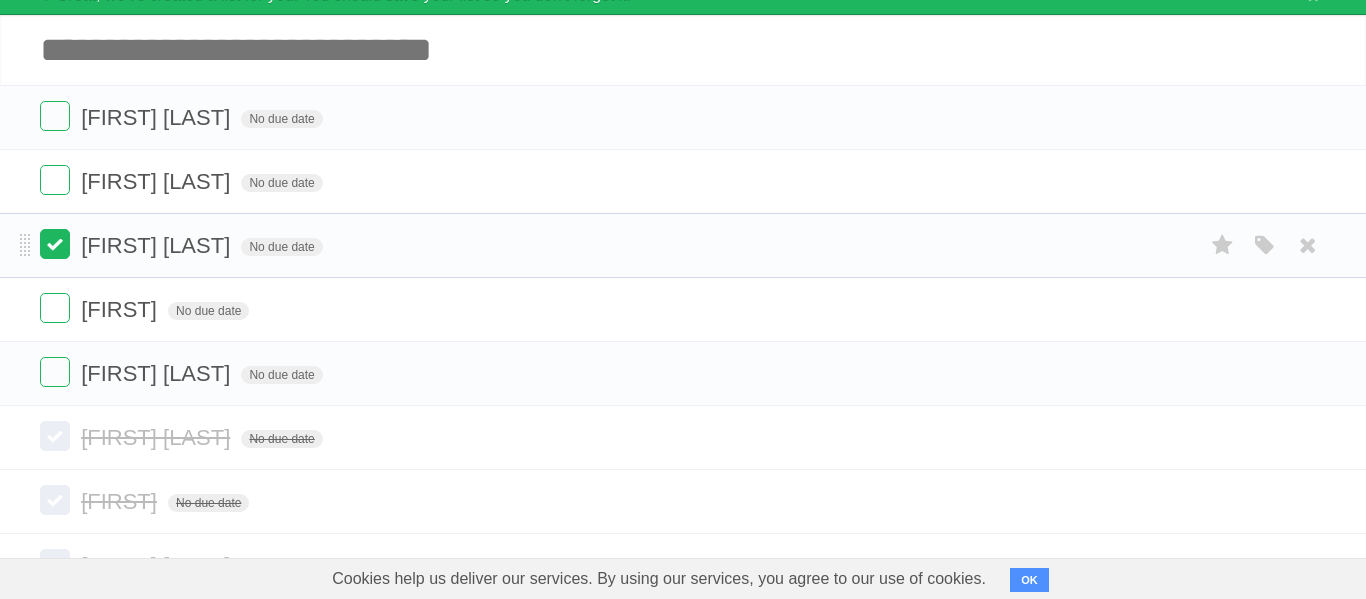 click at bounding box center (55, 244) 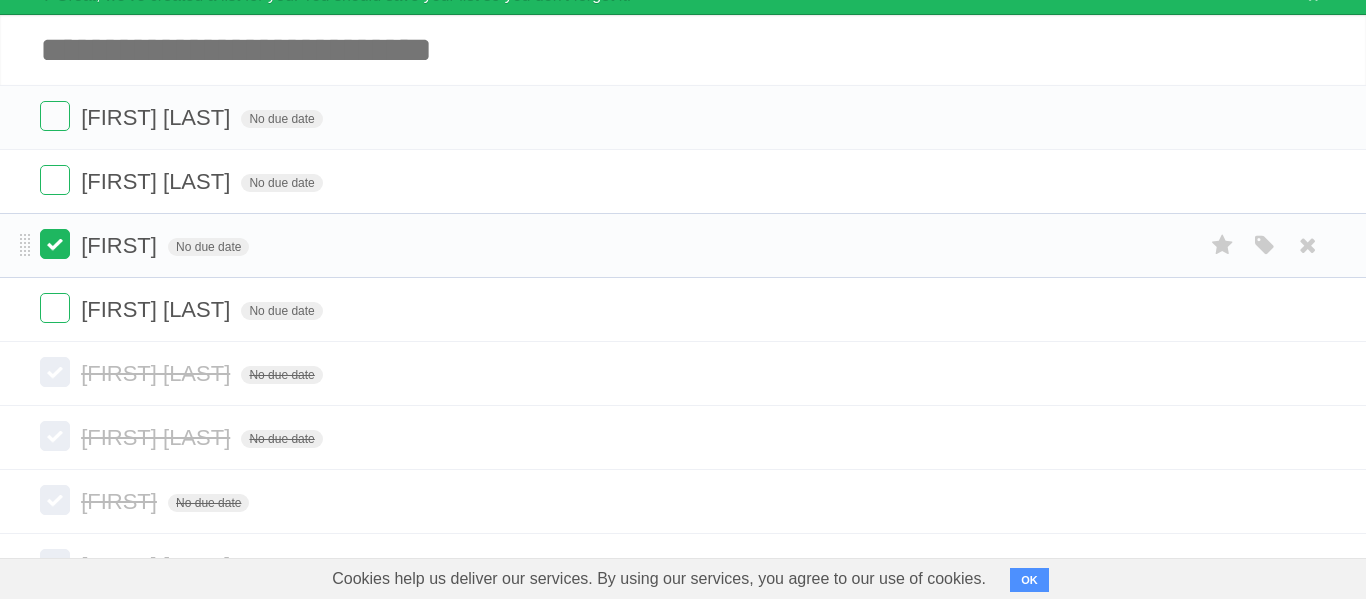 click at bounding box center [55, 244] 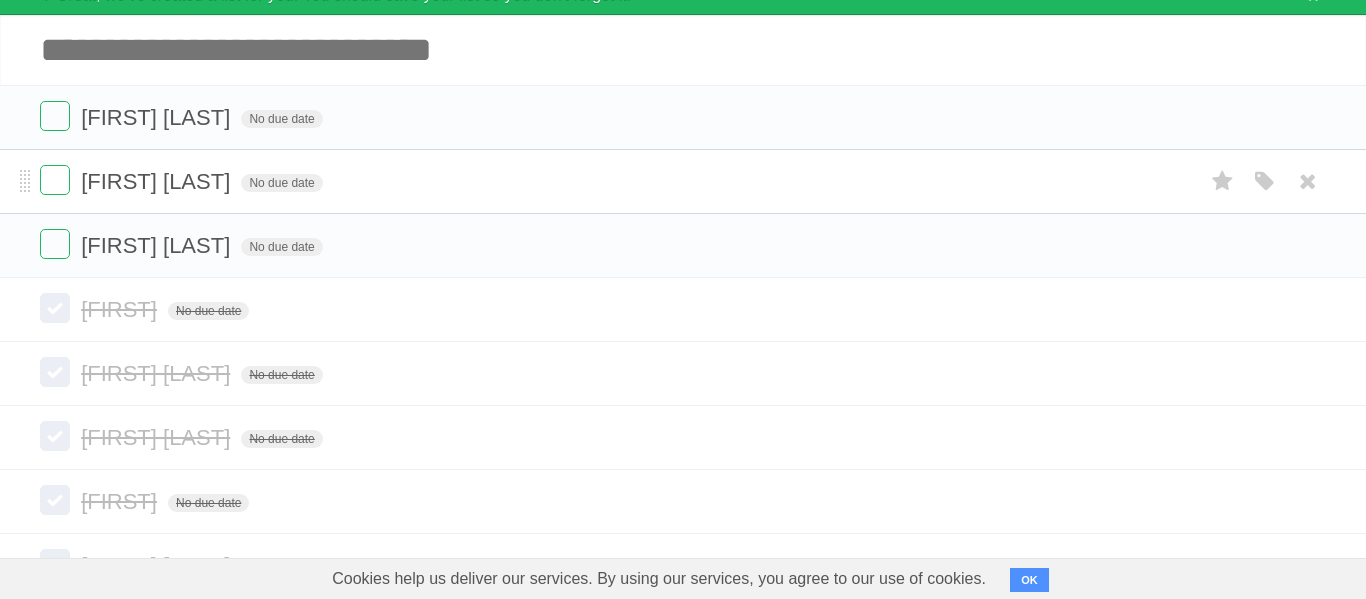 scroll, scrollTop: 159, scrollLeft: 0, axis: vertical 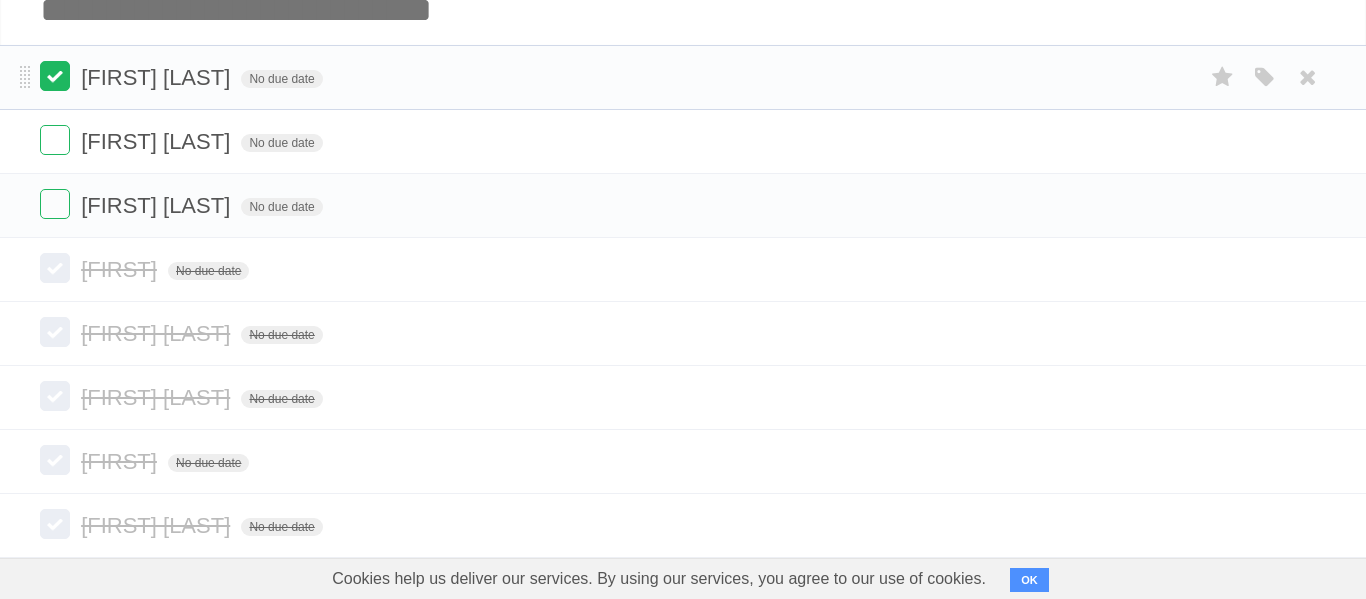 click at bounding box center [55, 76] 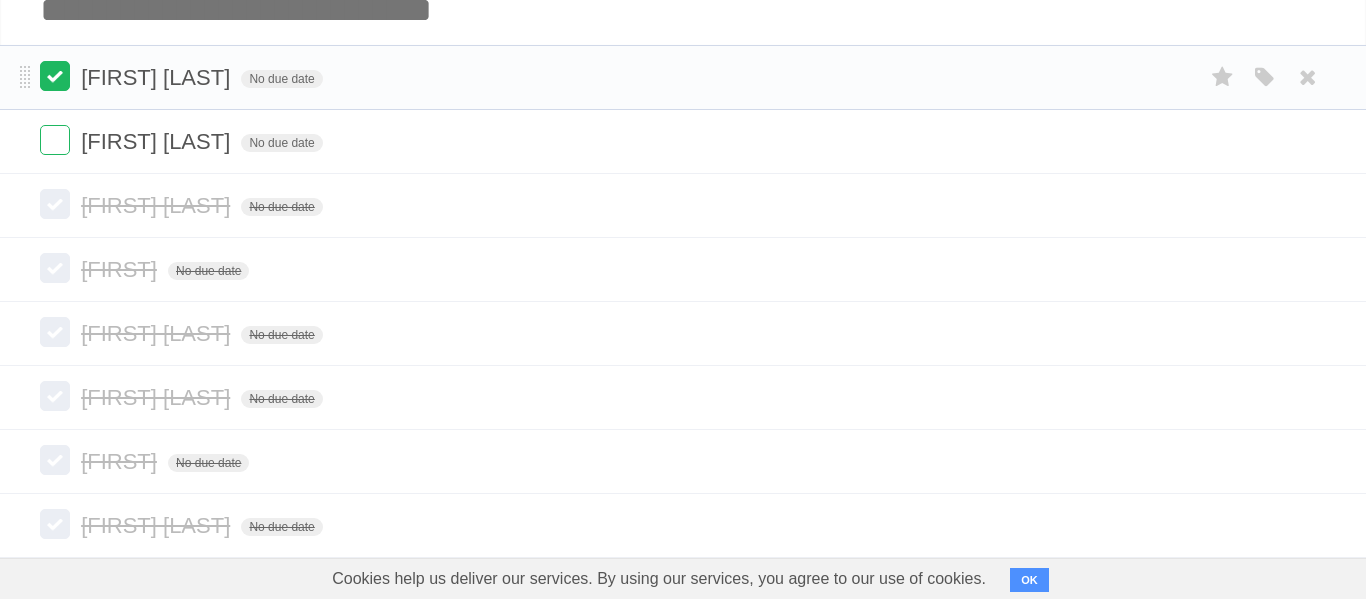 click at bounding box center [55, 76] 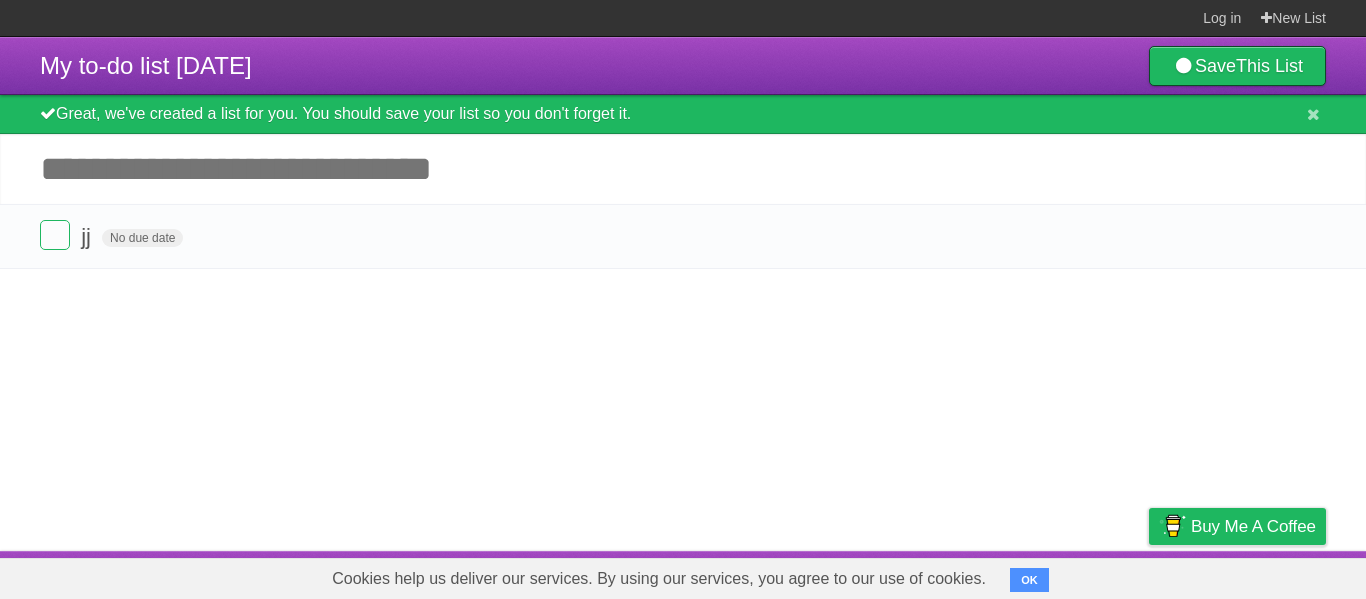 scroll, scrollTop: 0, scrollLeft: 0, axis: both 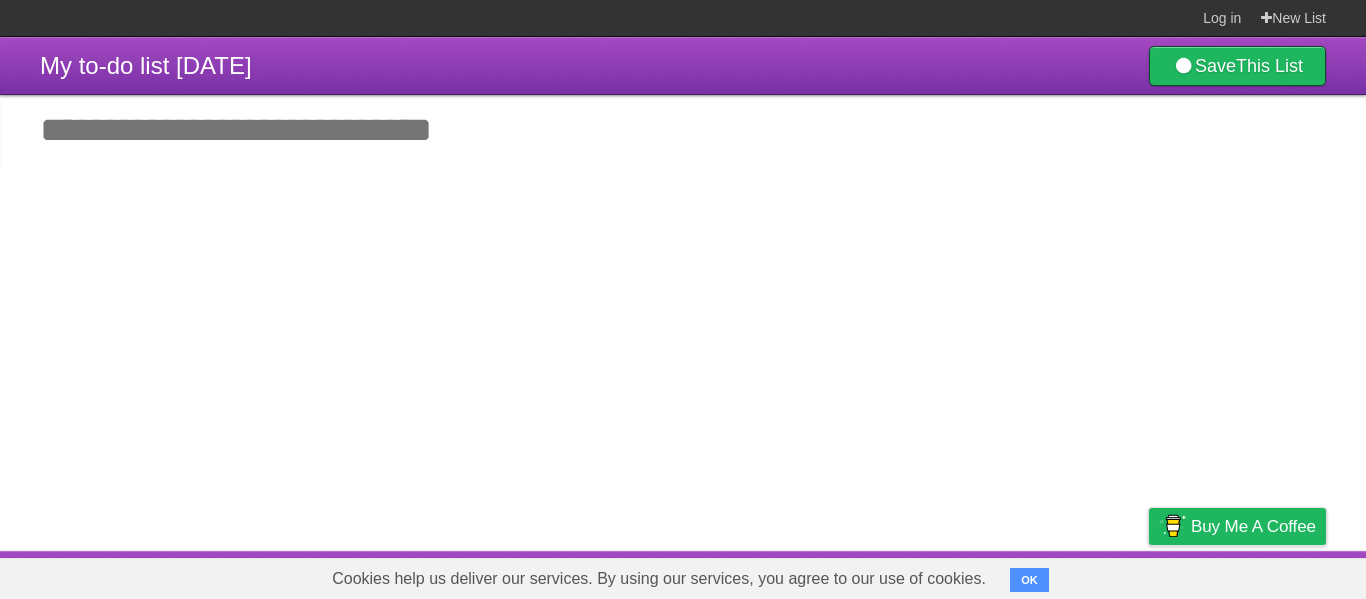 click on "My to-do list 08/09/2025
Save  This List
Add another task
*********" at bounding box center (683, 294) 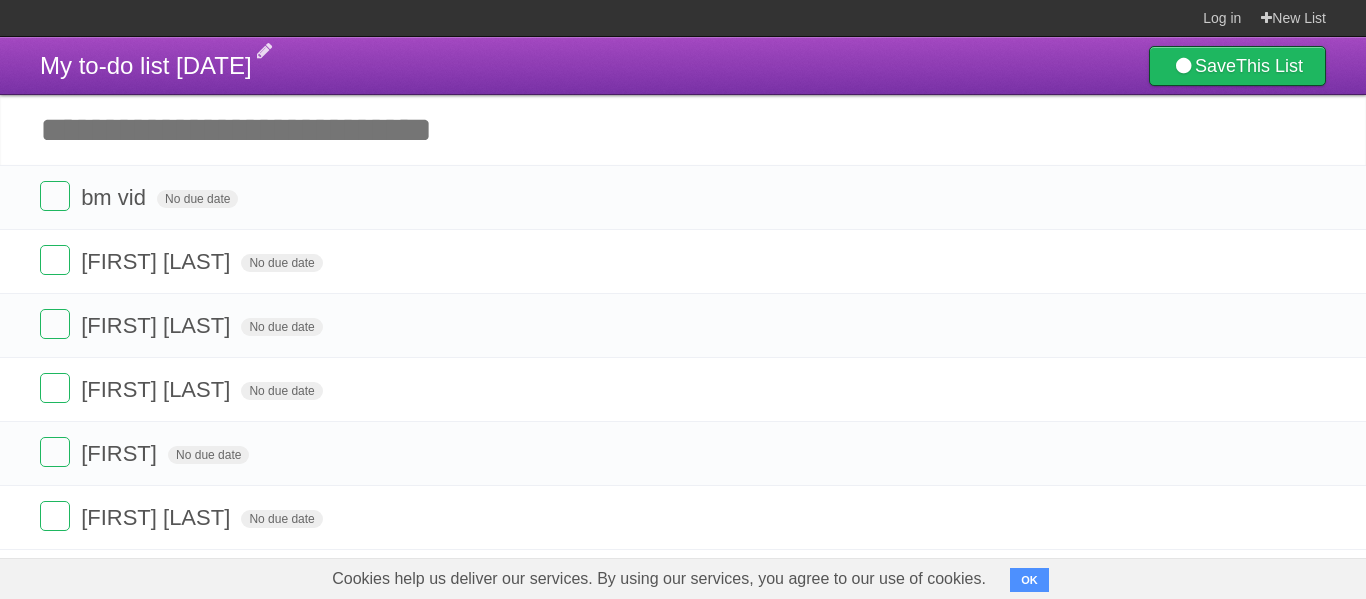 scroll, scrollTop: 0, scrollLeft: 0, axis: both 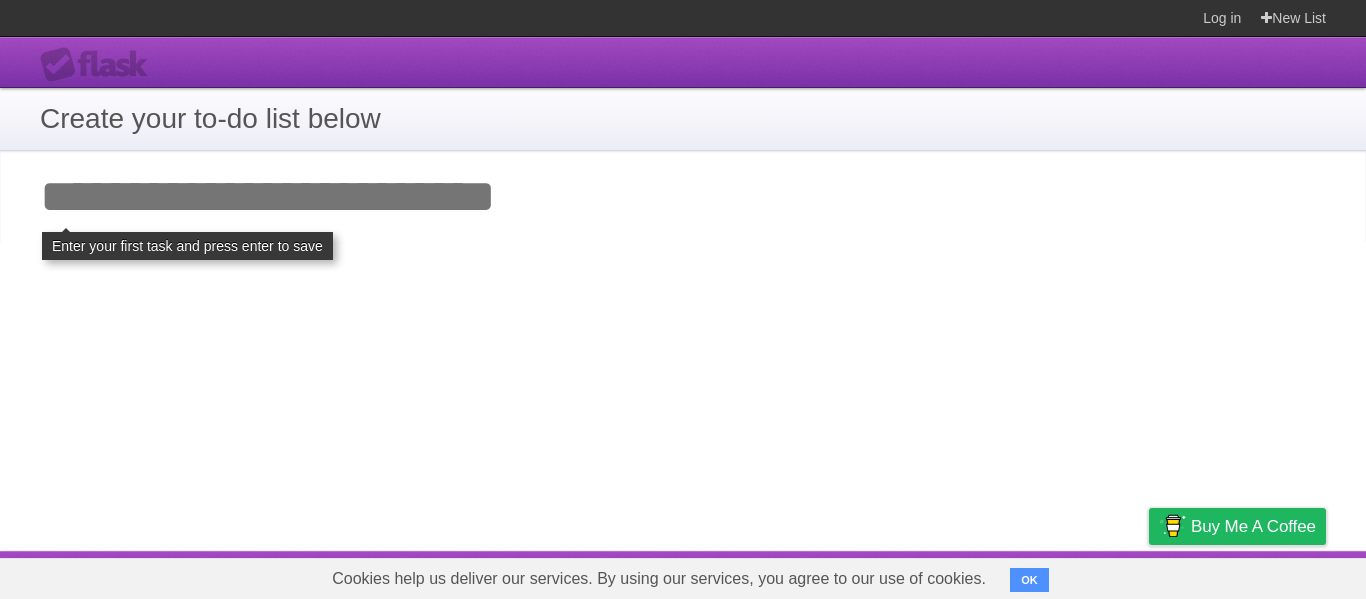 click on "Add your first task" at bounding box center [683, 197] 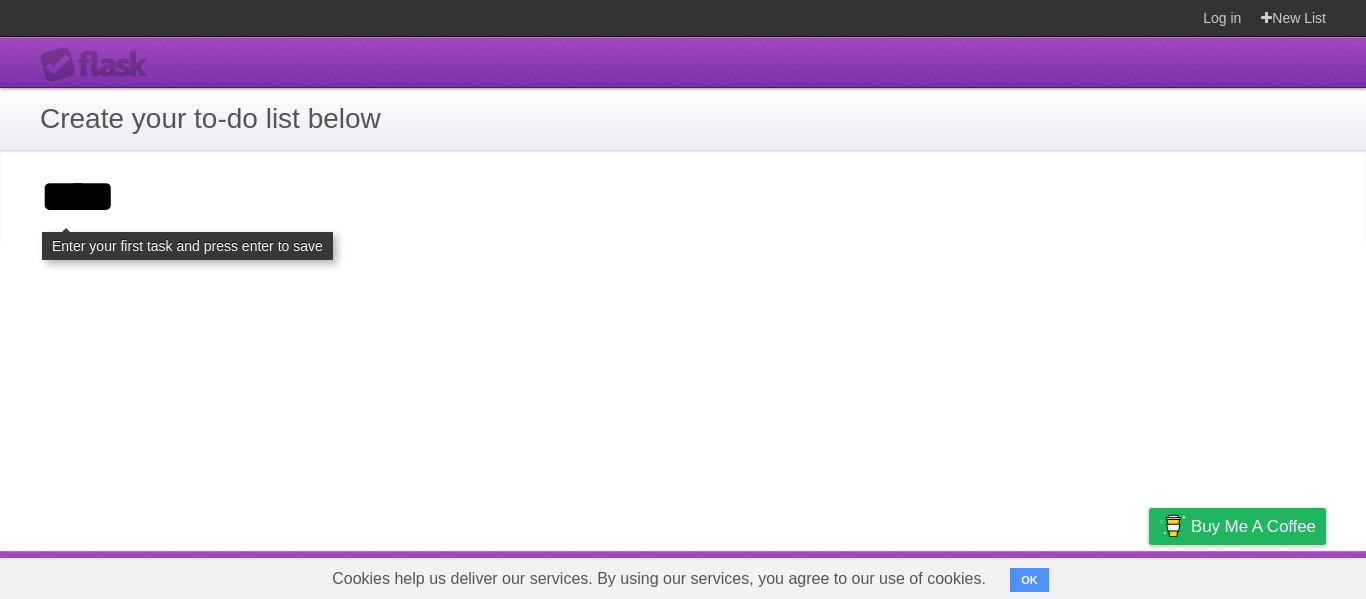 type on "****" 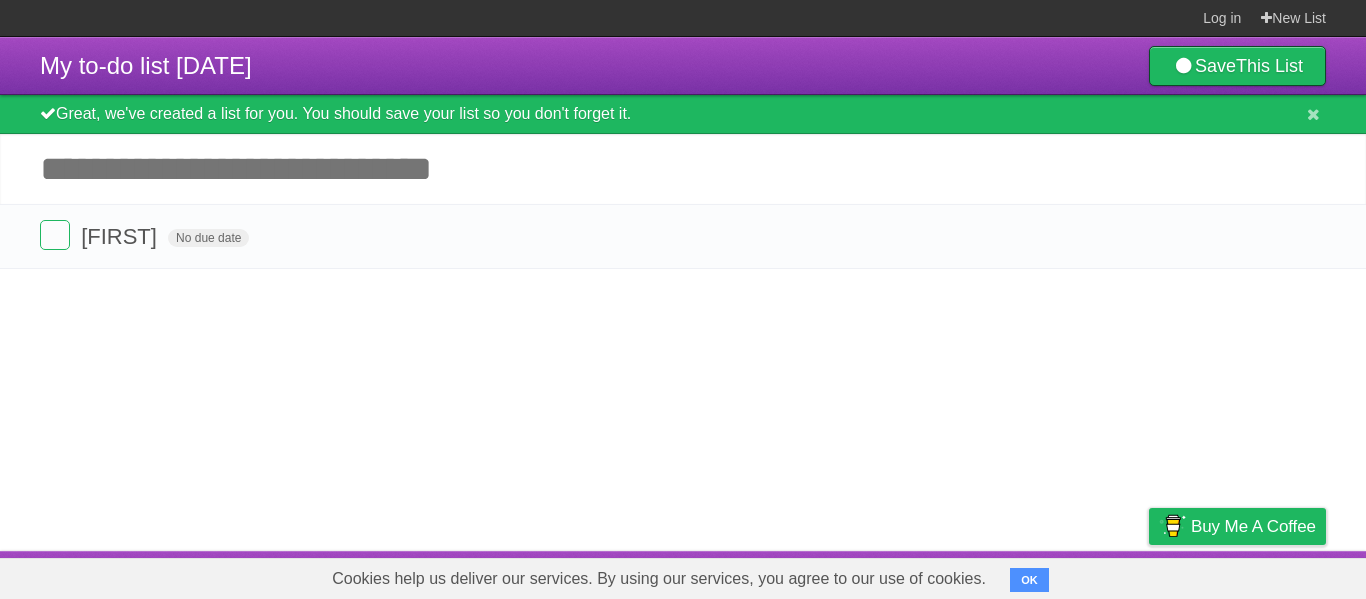 scroll, scrollTop: 0, scrollLeft: 0, axis: both 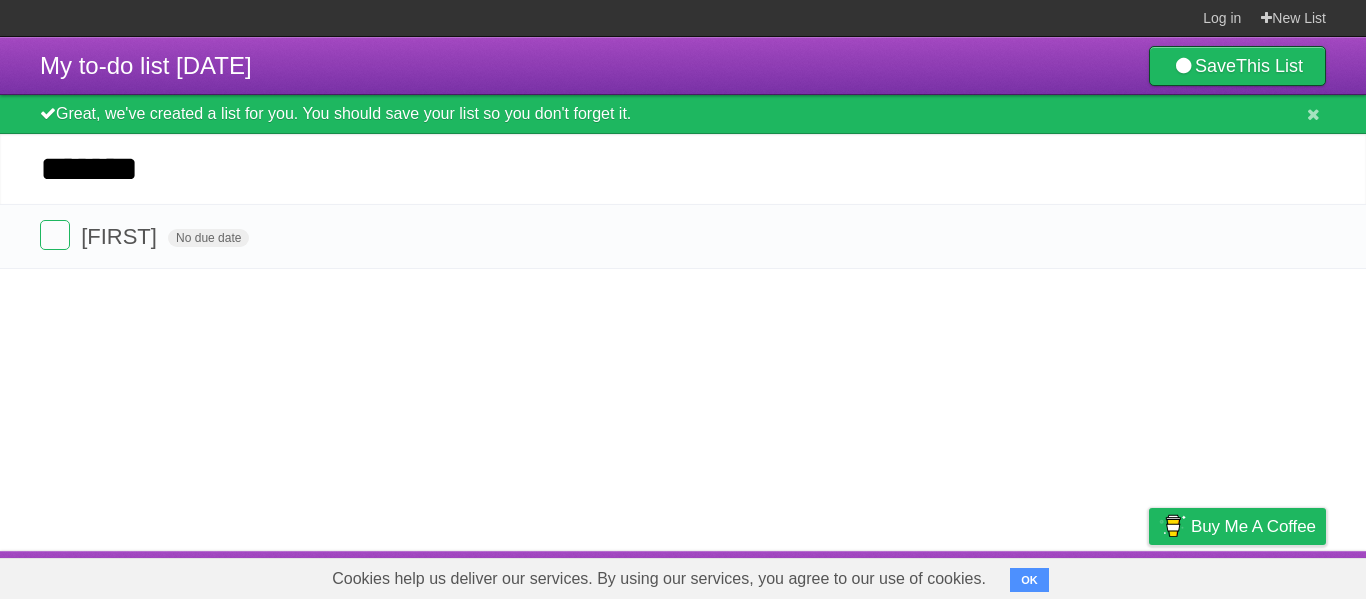 type on "*******" 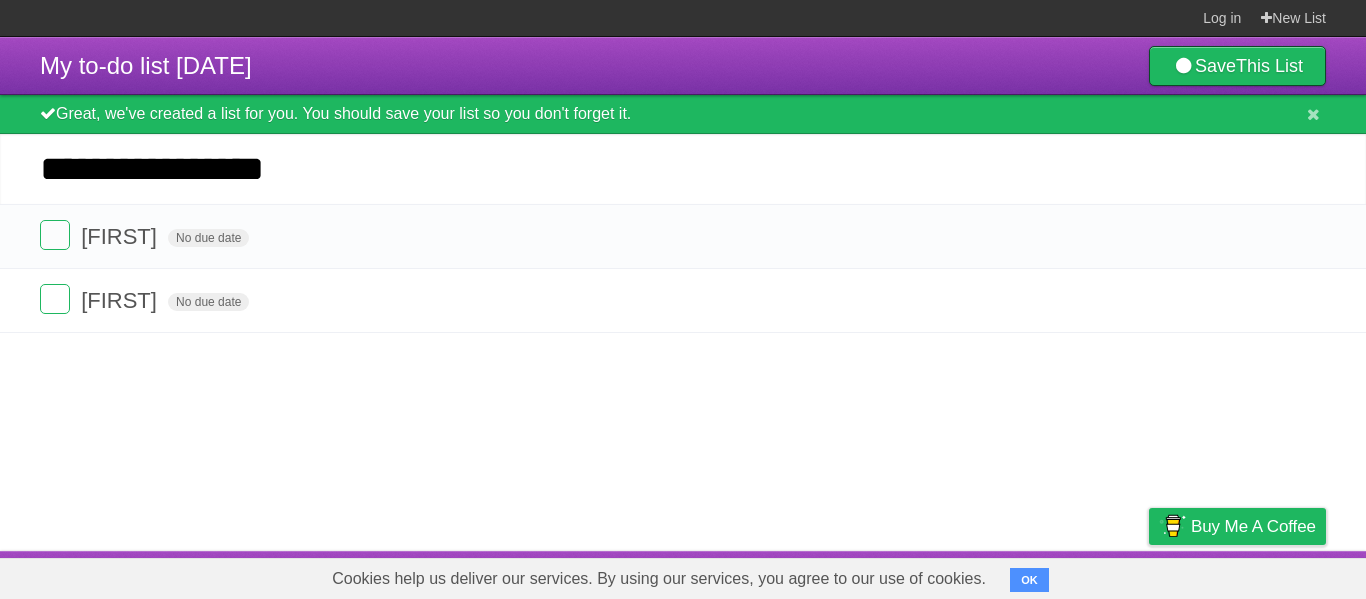 type on "**********" 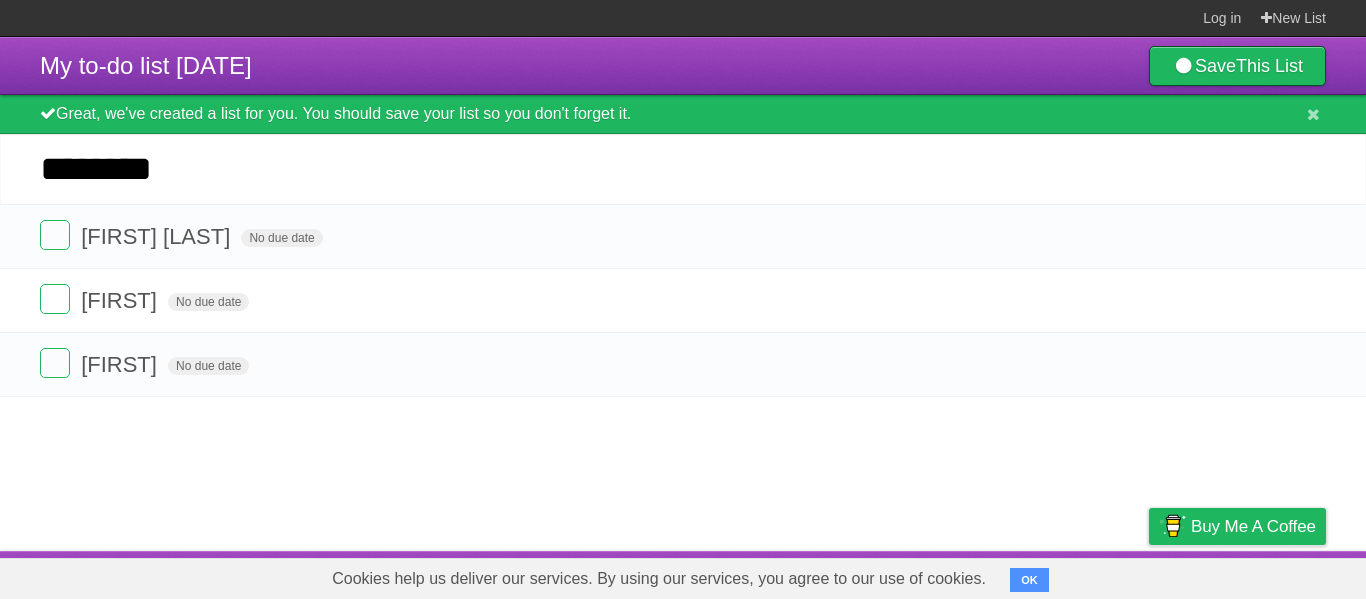 type on "*********" 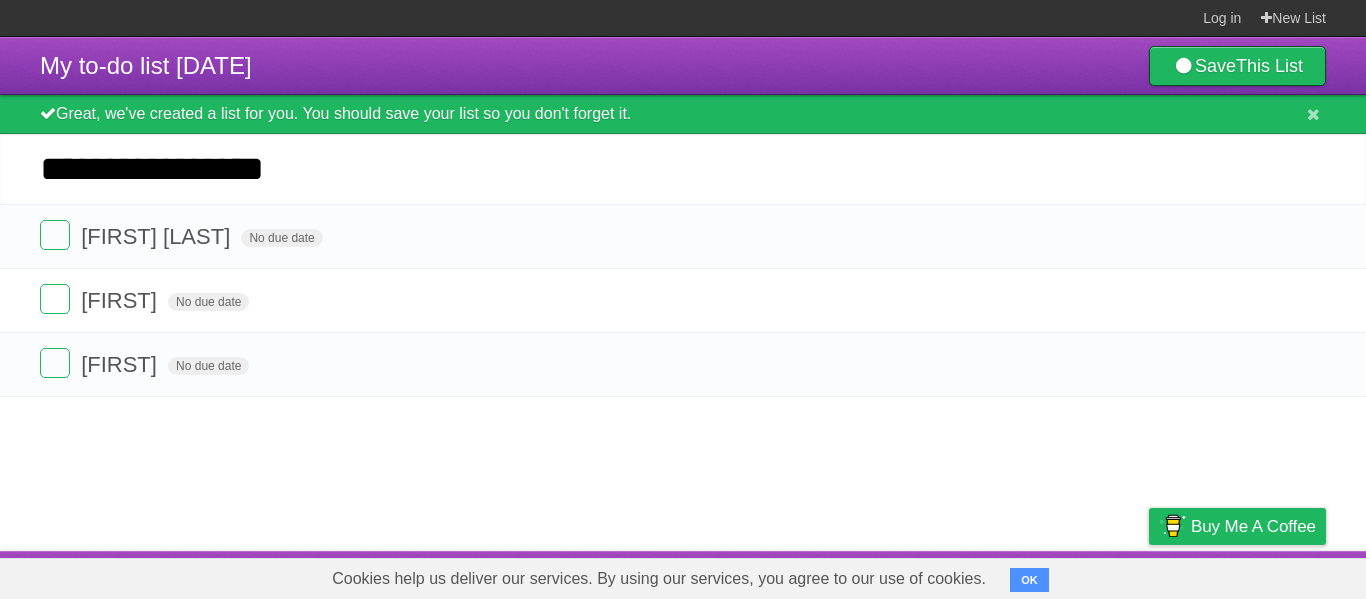 type on "**********" 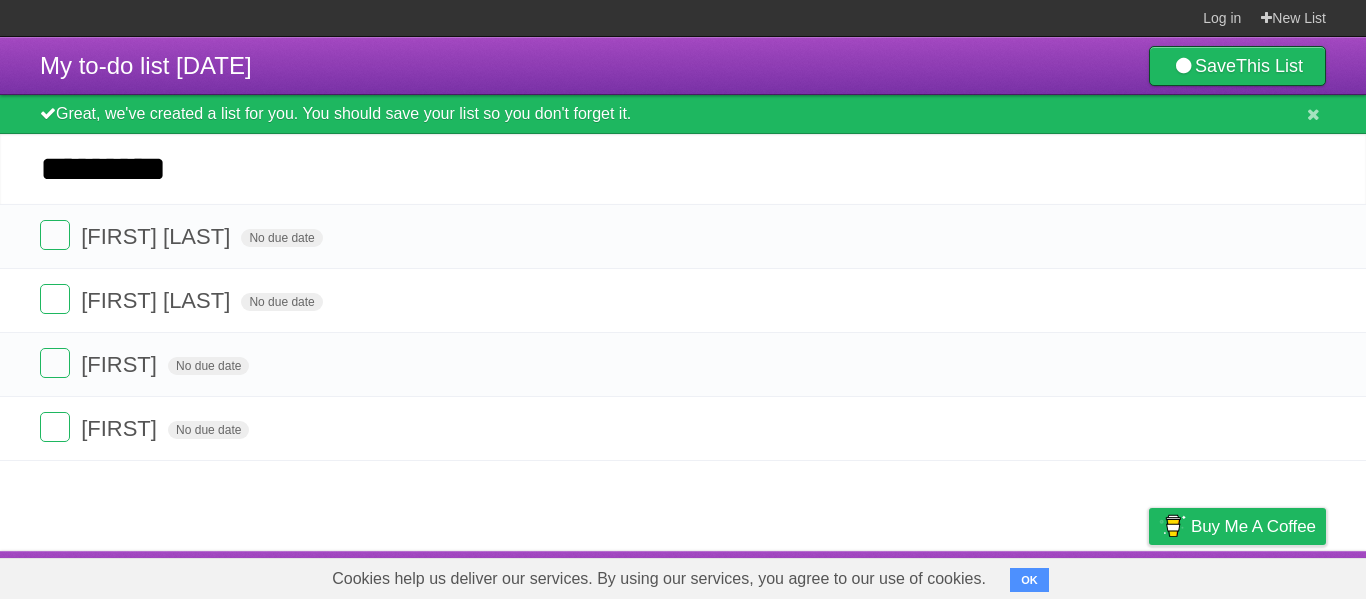 type on "*********" 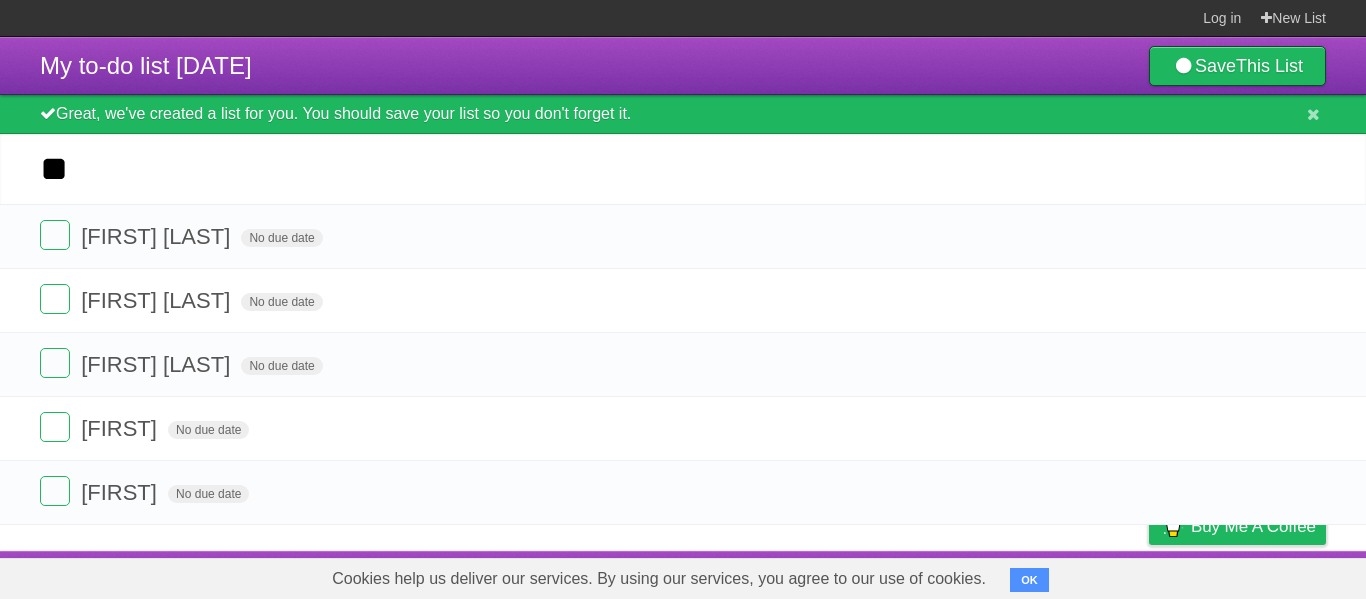 type on "*" 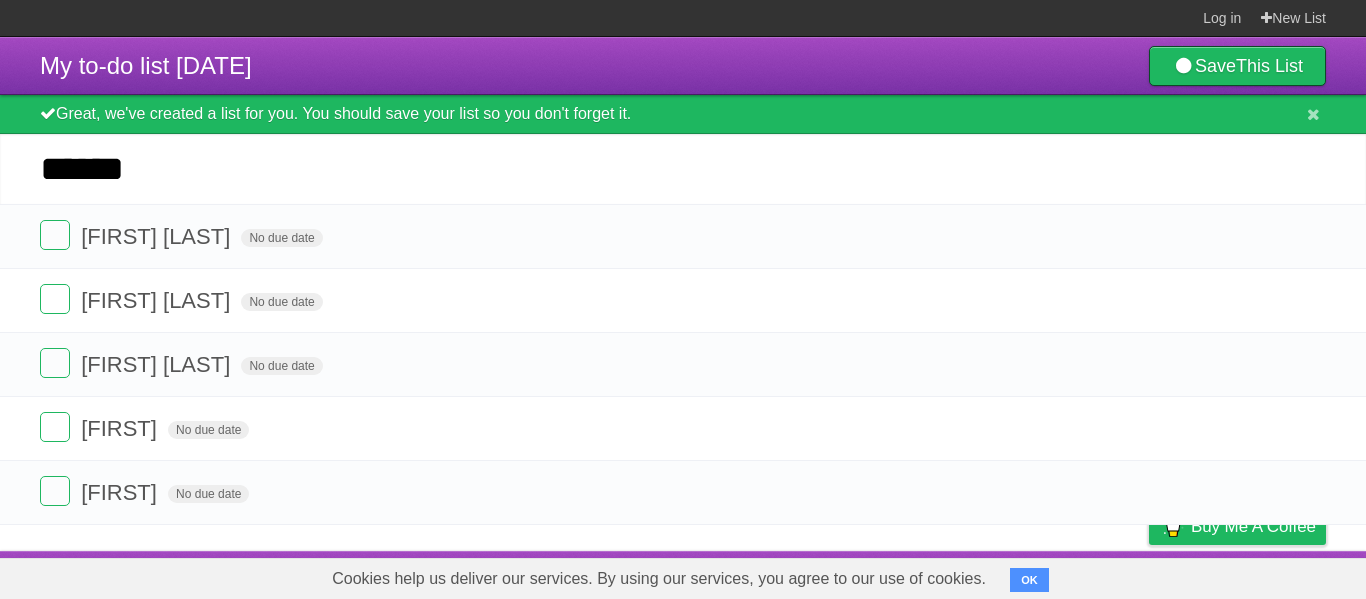 type on "*******" 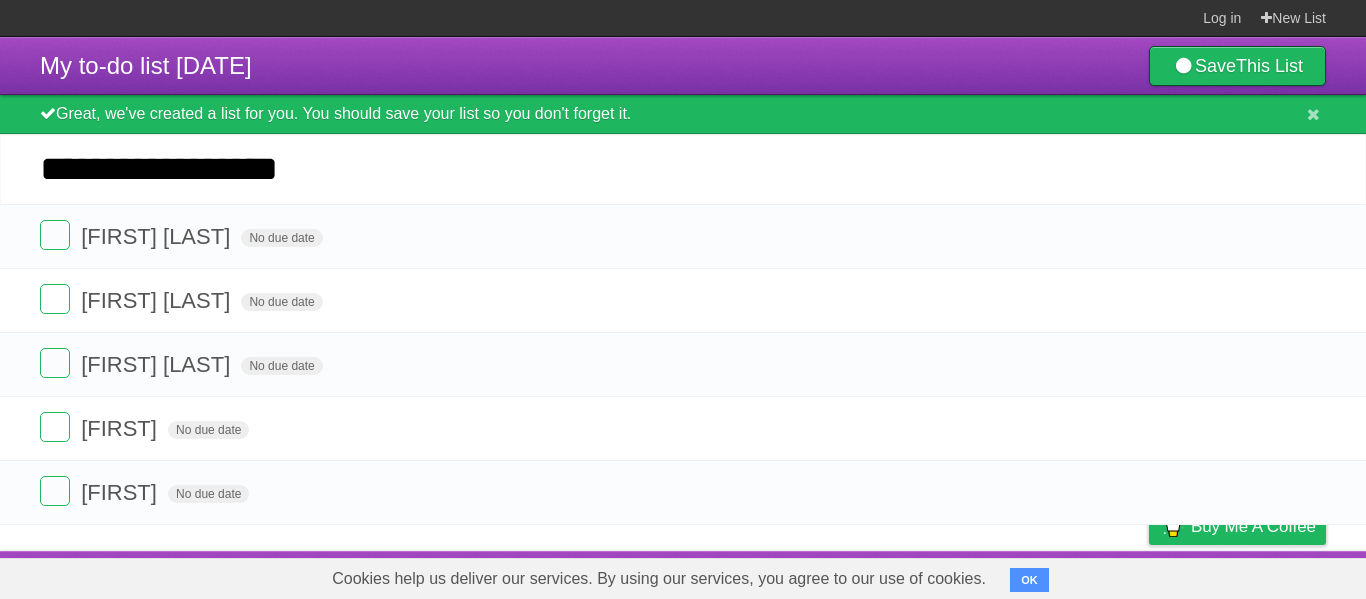type on "**********" 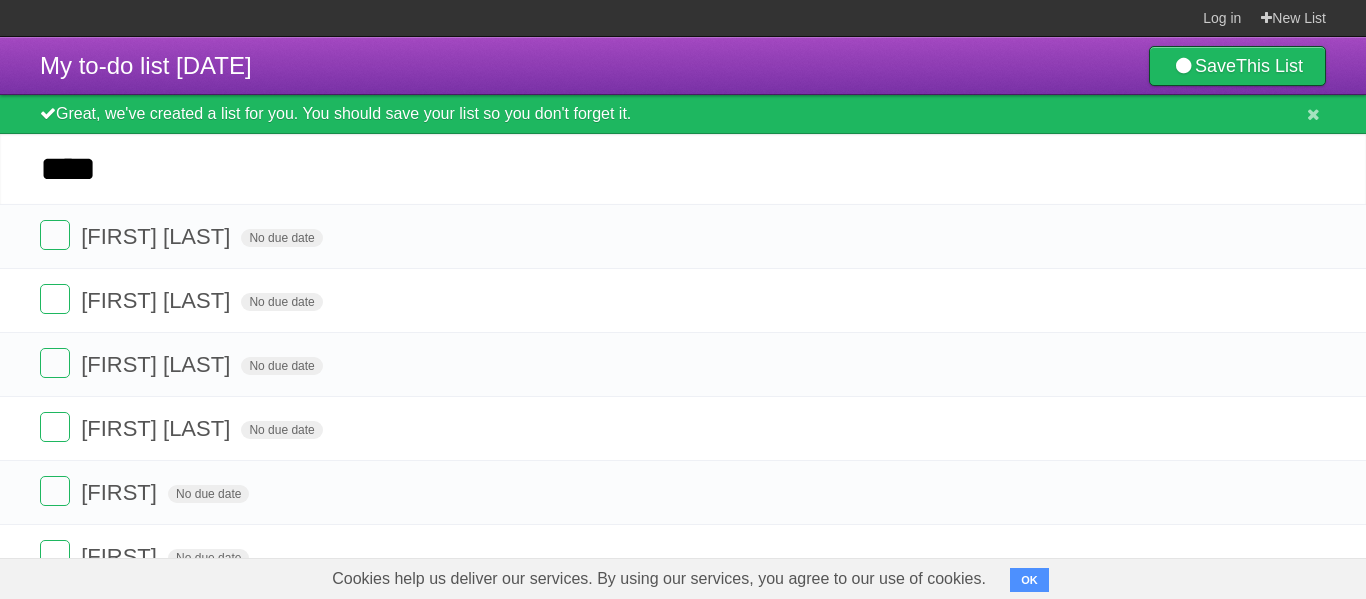 type on "*****" 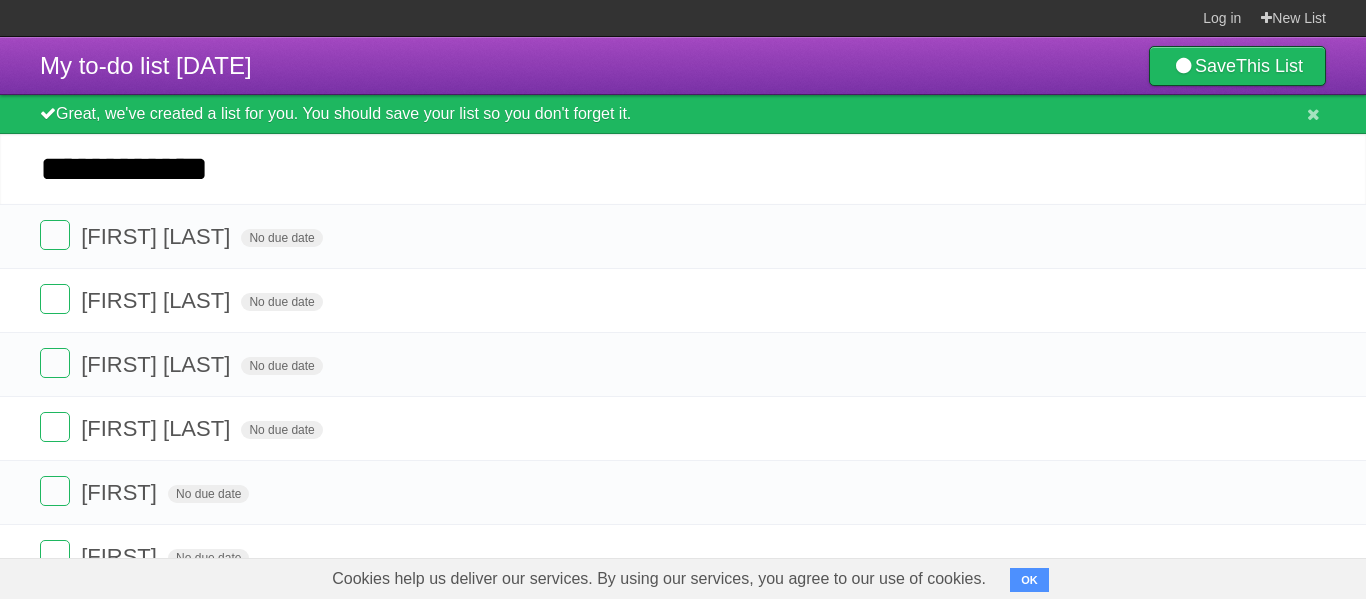 type on "**********" 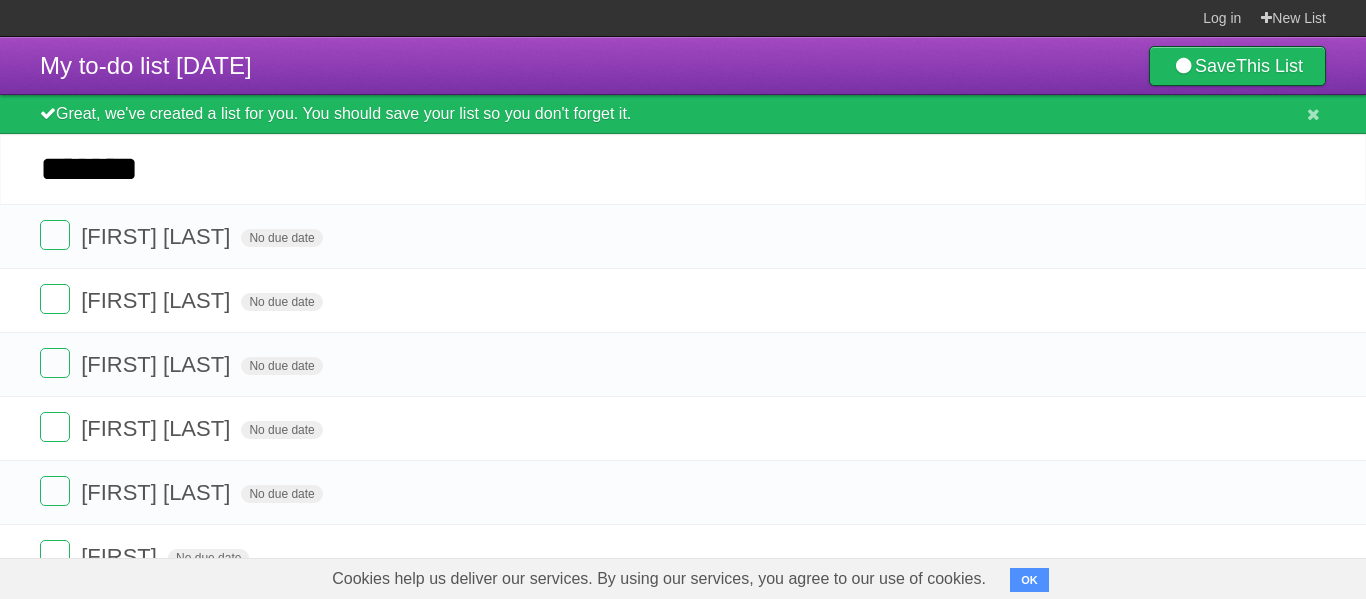 type on "*******" 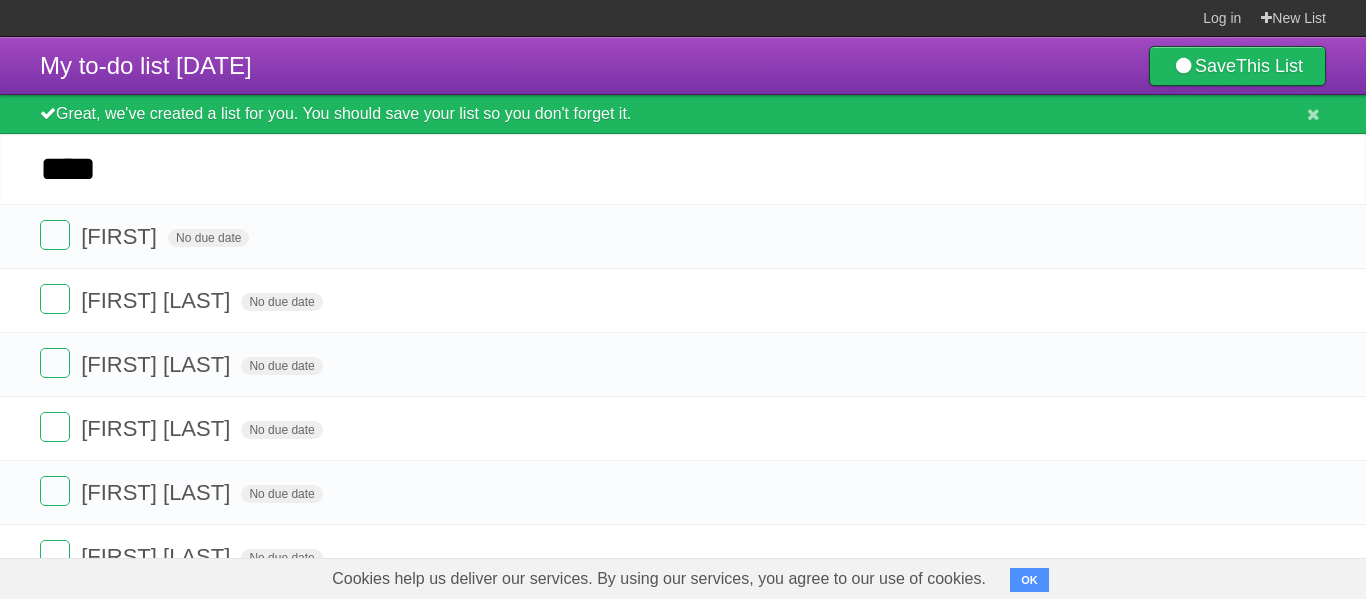 type on "****" 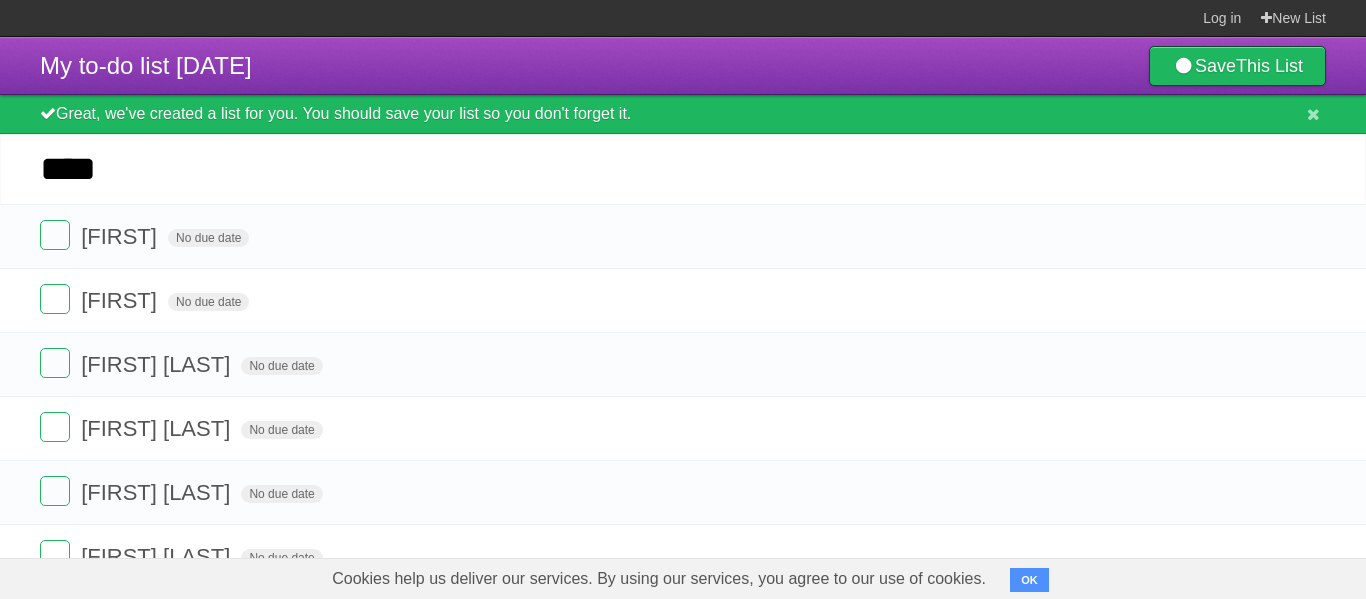 type on "****" 